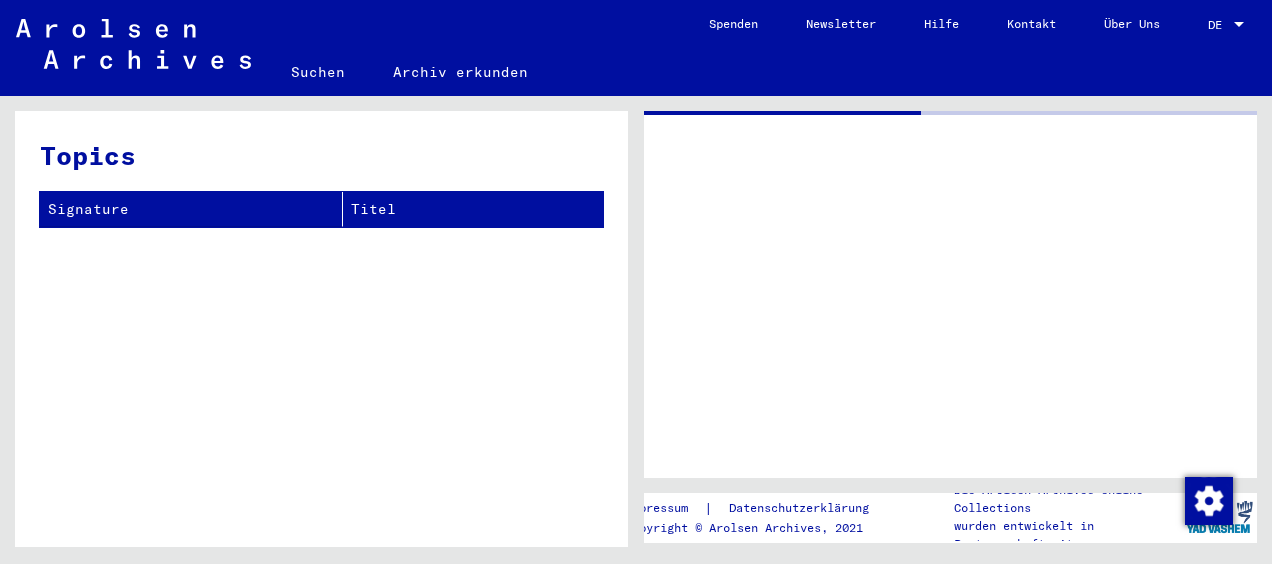 scroll, scrollTop: 0, scrollLeft: 0, axis: both 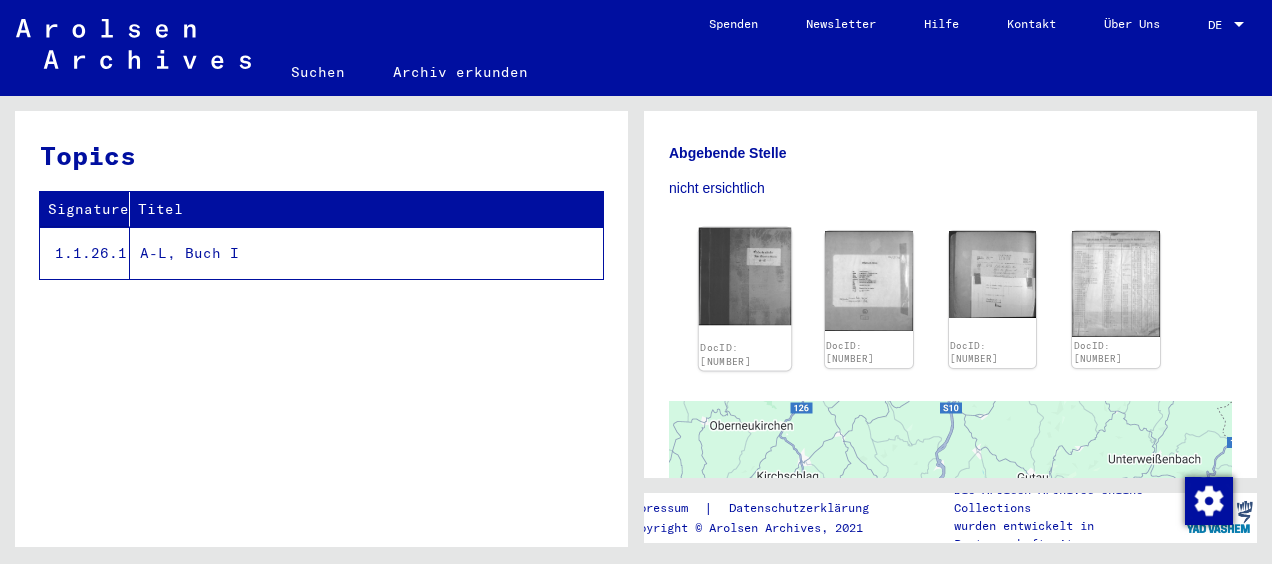 click 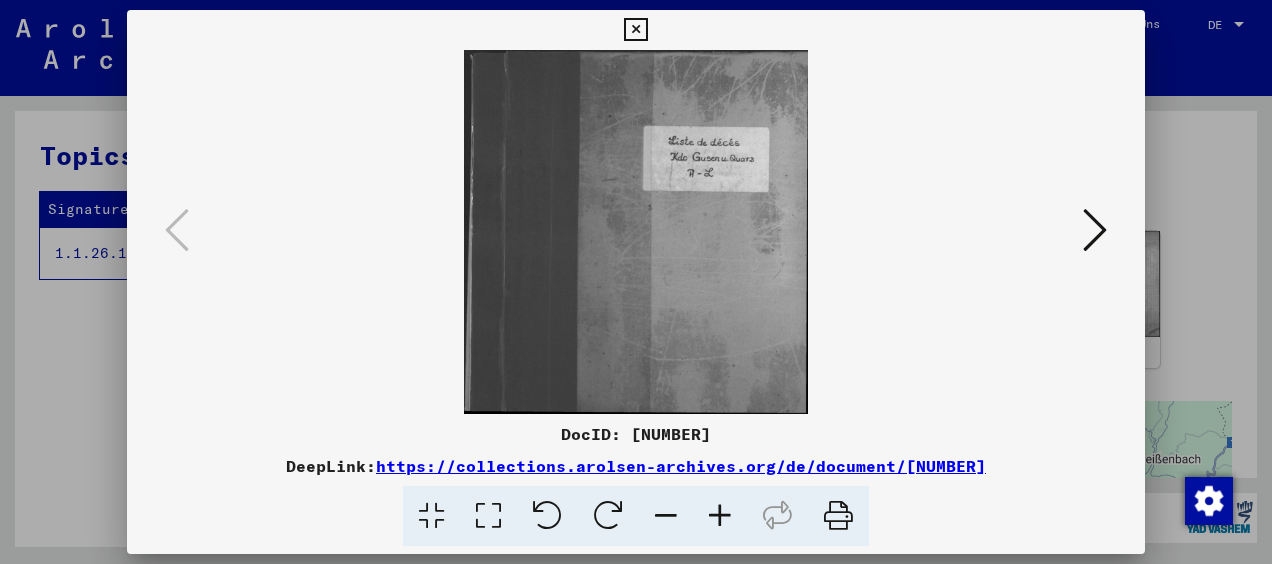 click at bounding box center (1095, 230) 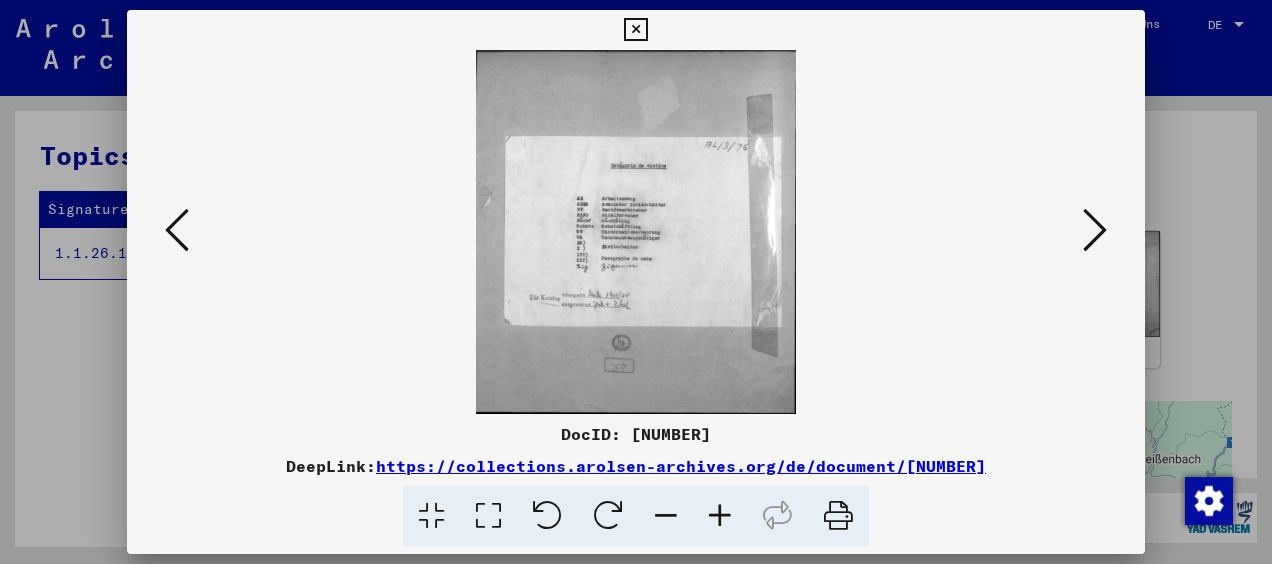 click at bounding box center (1095, 230) 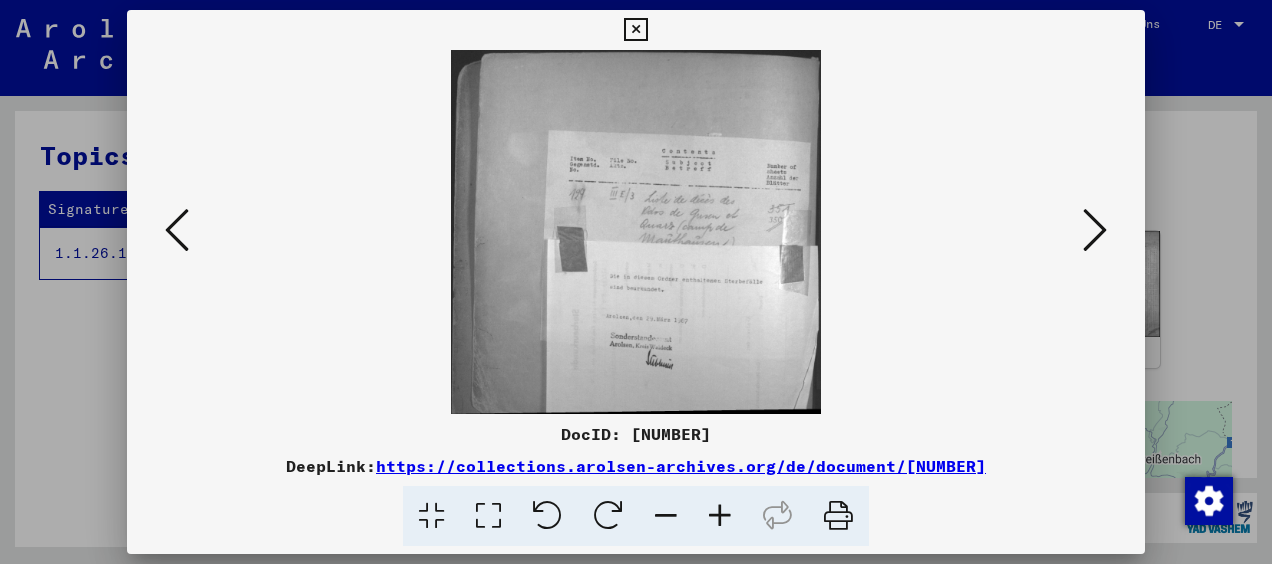 click at bounding box center [1095, 230] 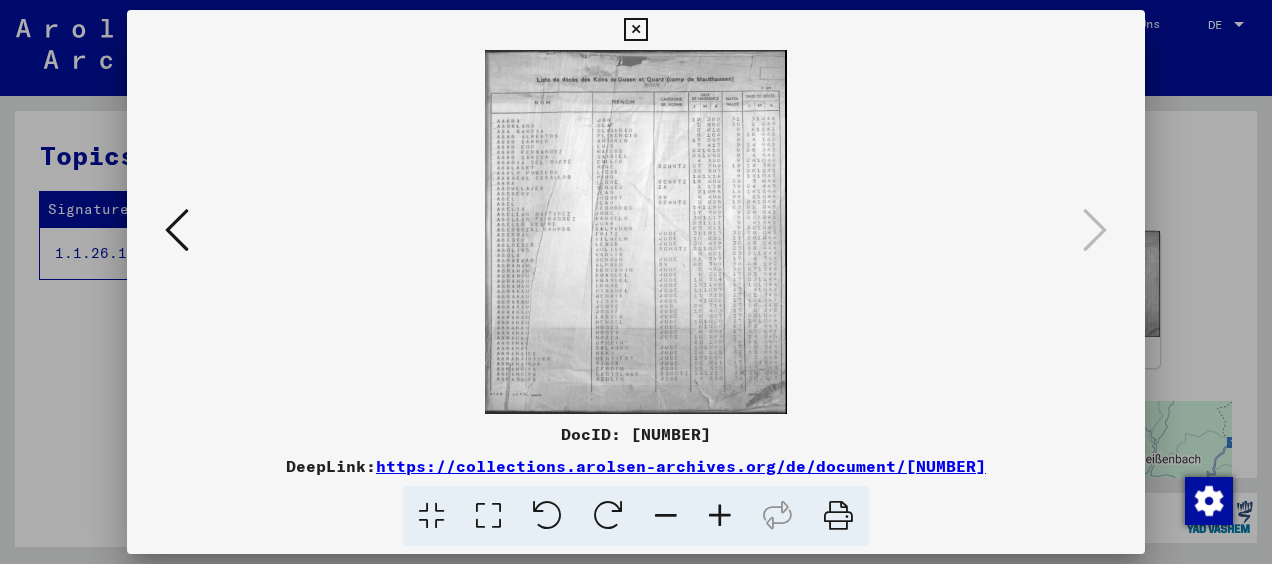 click at bounding box center (720, 516) 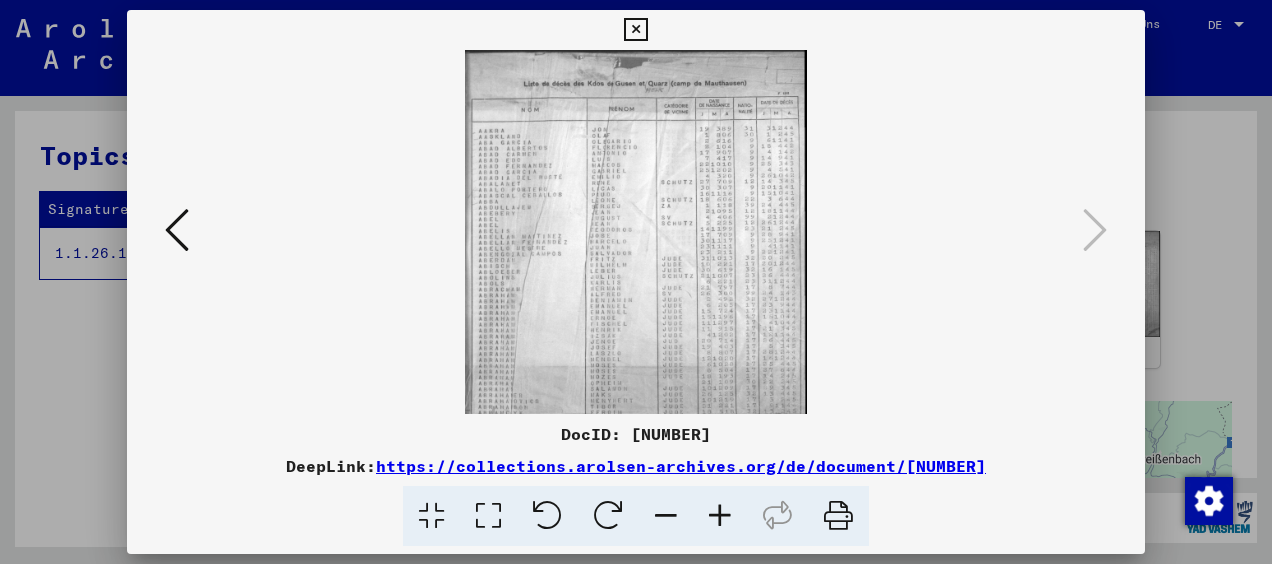 click at bounding box center [720, 516] 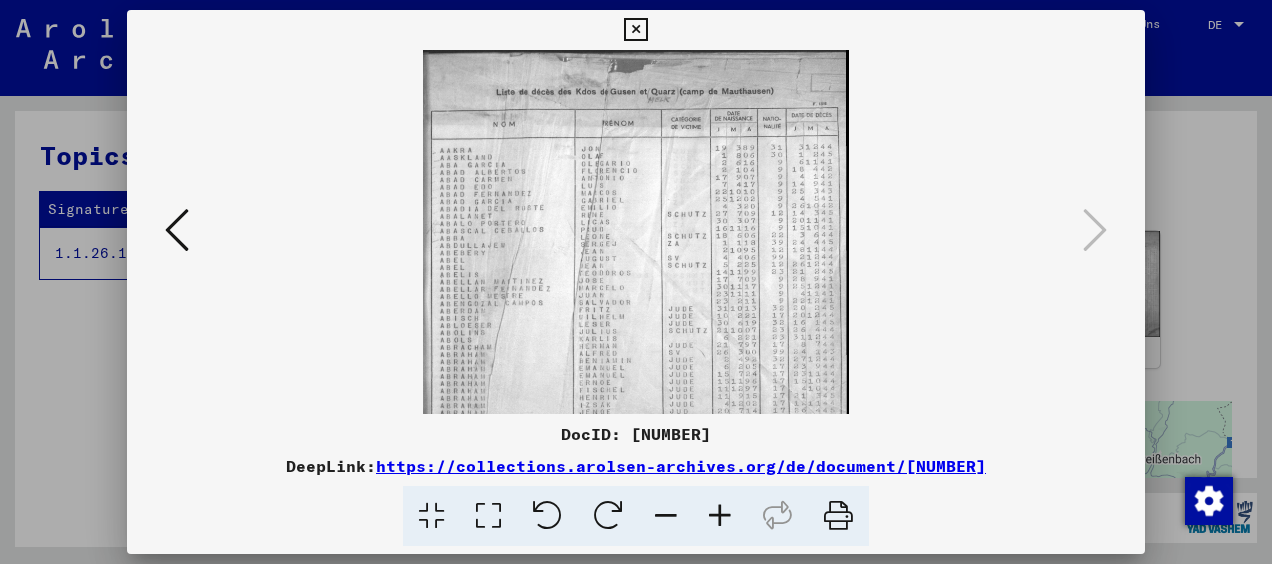 click at bounding box center [720, 516] 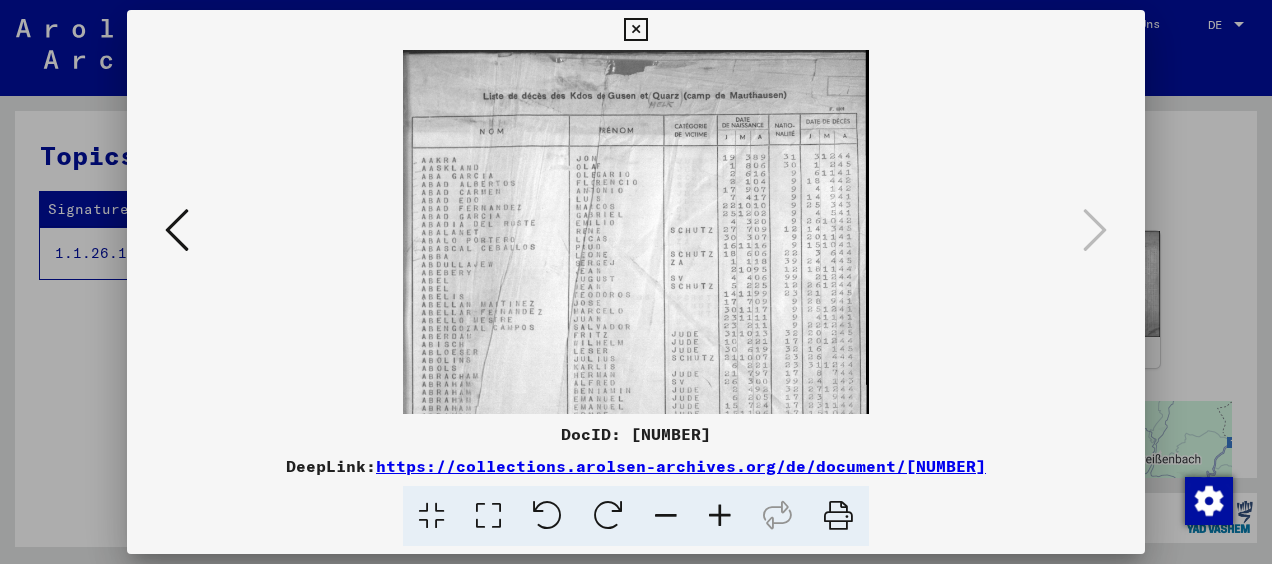 click at bounding box center (720, 516) 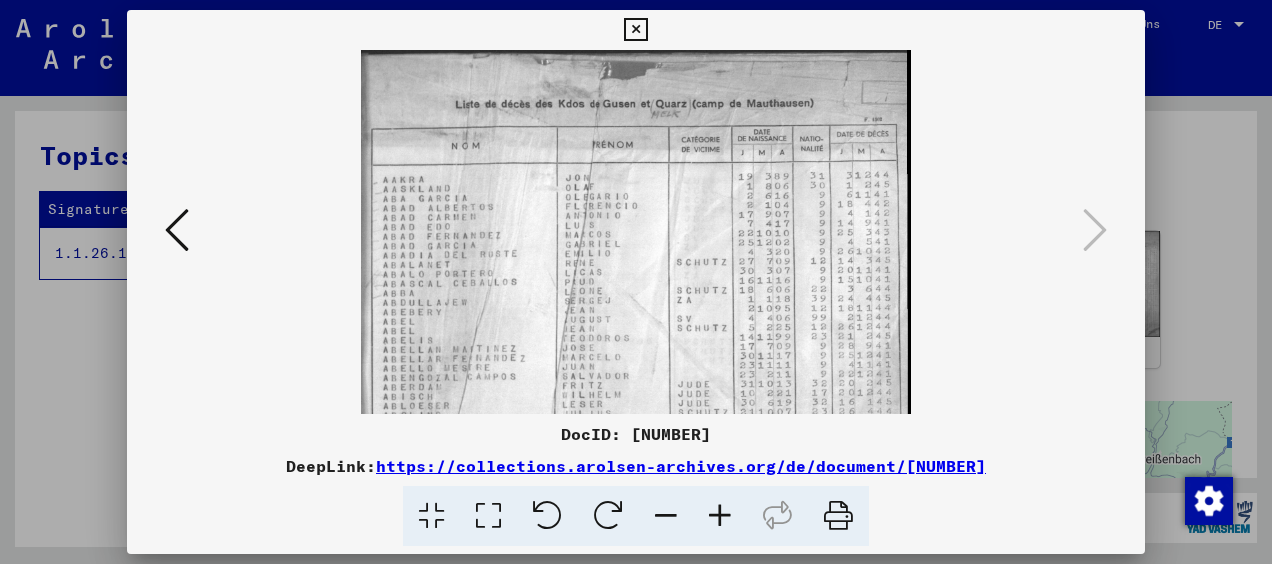 click at bounding box center (720, 516) 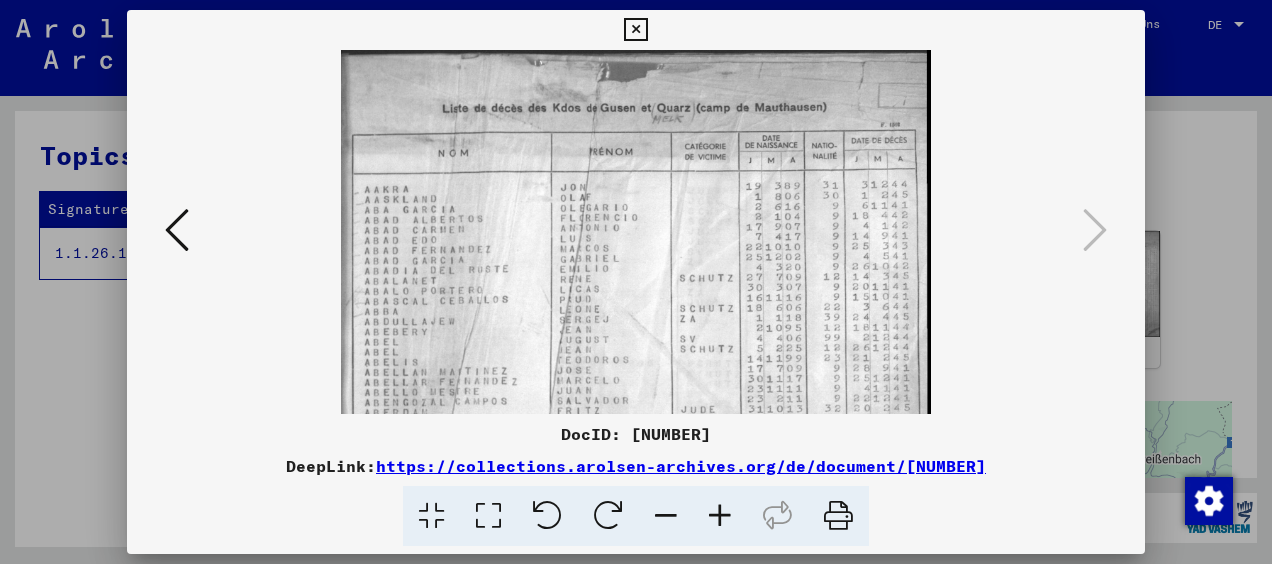 scroll, scrollTop: 28, scrollLeft: 0, axis: vertical 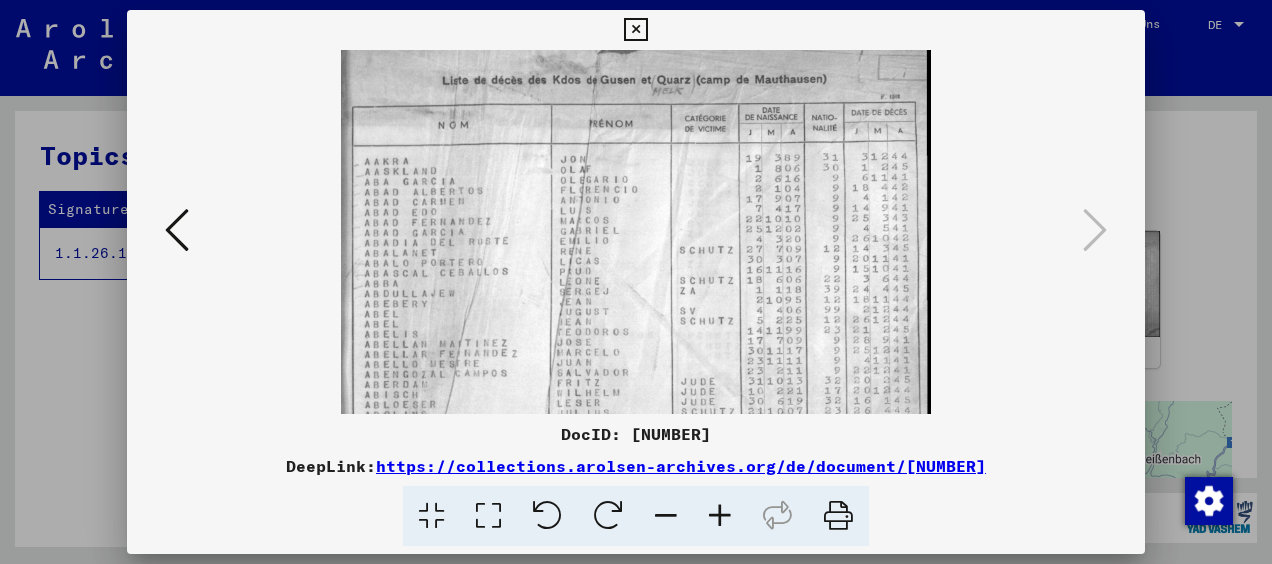 drag, startPoint x: 791, startPoint y: 278, endPoint x: 771, endPoint y: 278, distance: 20 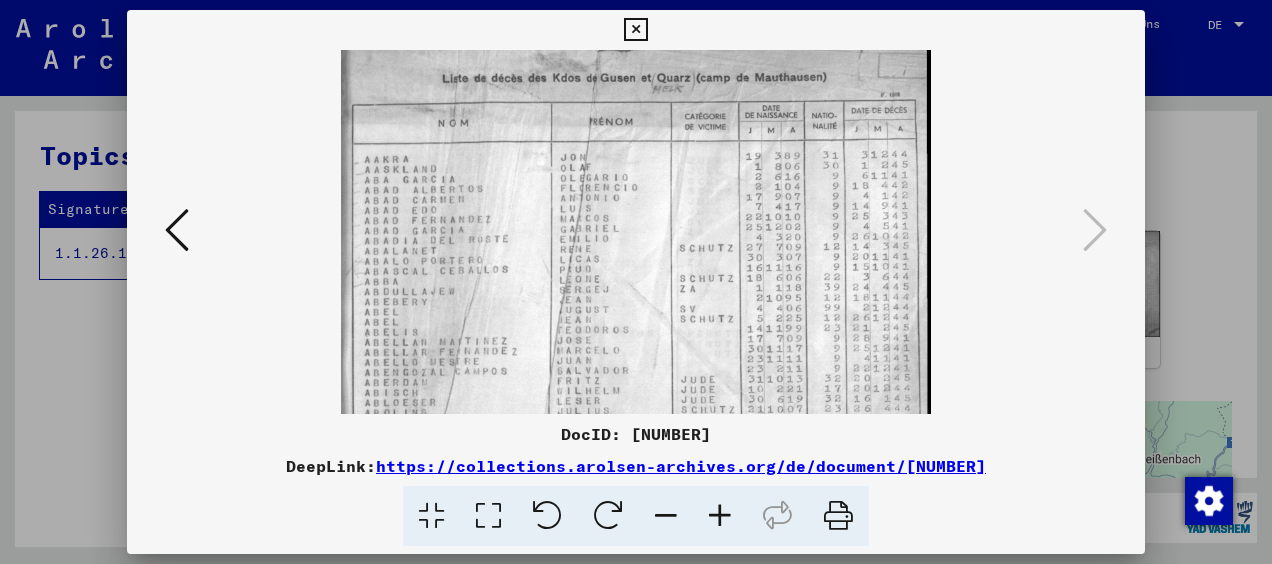 drag, startPoint x: 769, startPoint y: 326, endPoint x: 720, endPoint y: 94, distance: 237.11812 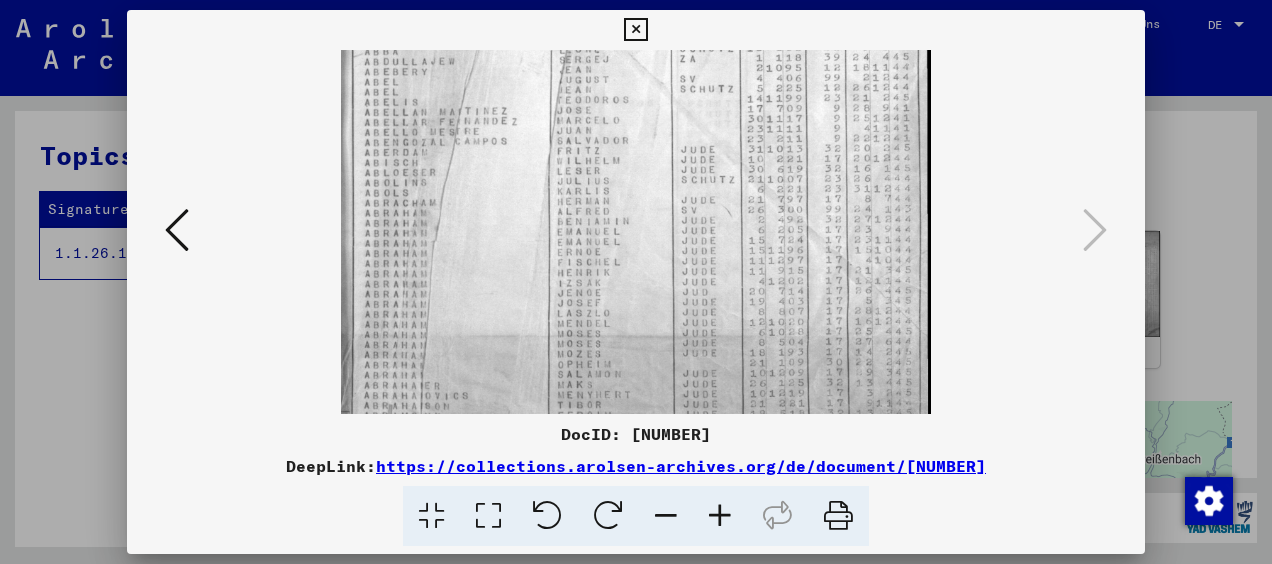 drag, startPoint x: 757, startPoint y: 297, endPoint x: 746, endPoint y: 58, distance: 239.253 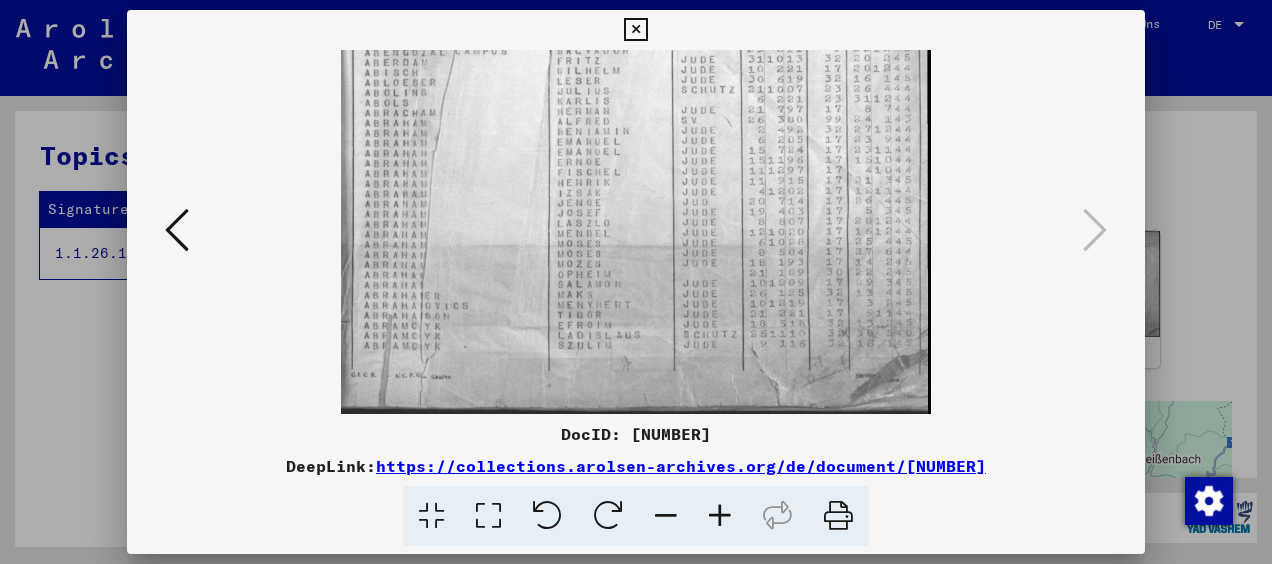 drag, startPoint x: 807, startPoint y: 261, endPoint x: 797, endPoint y: 107, distance: 154.32434 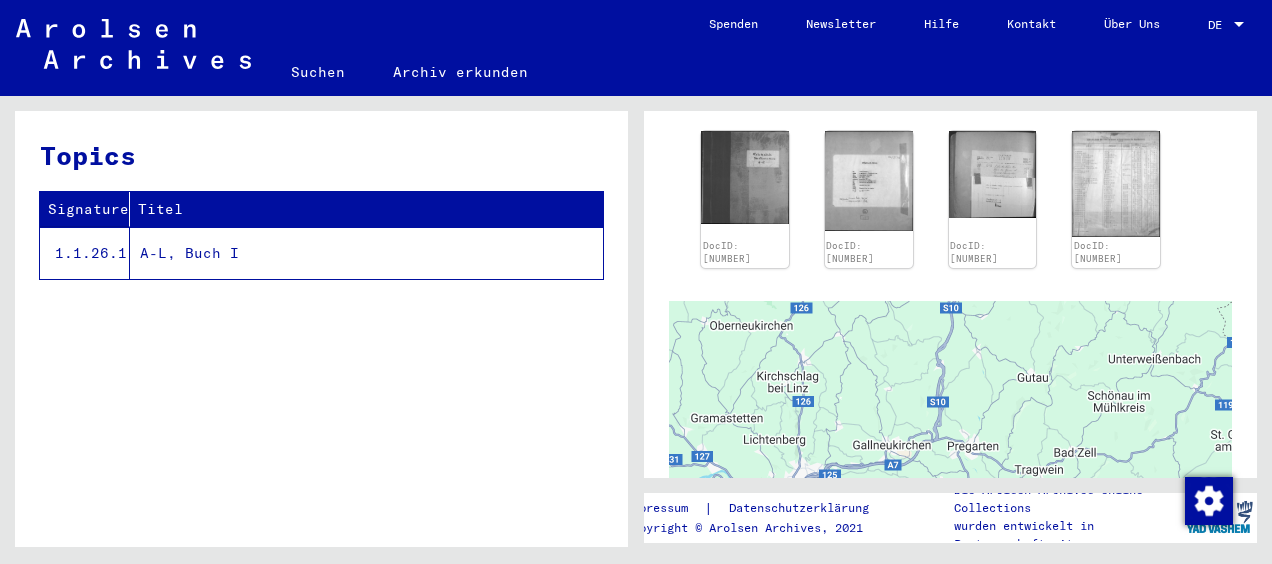 scroll, scrollTop: 0, scrollLeft: 0, axis: both 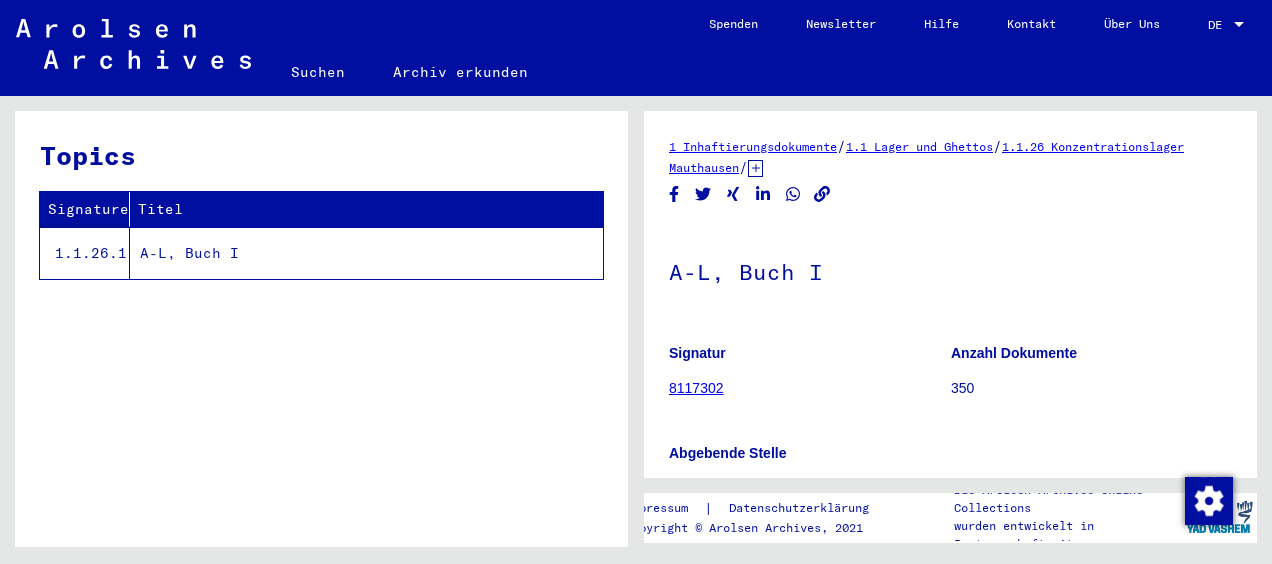click on "8117302" 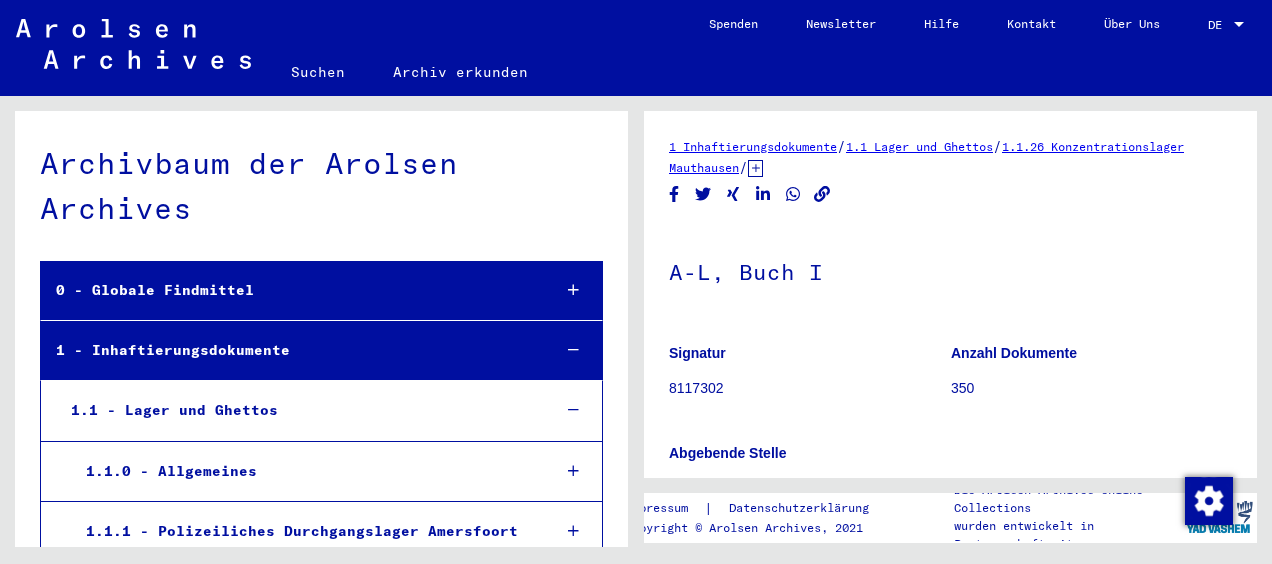 scroll, scrollTop: 5359, scrollLeft: 0, axis: vertical 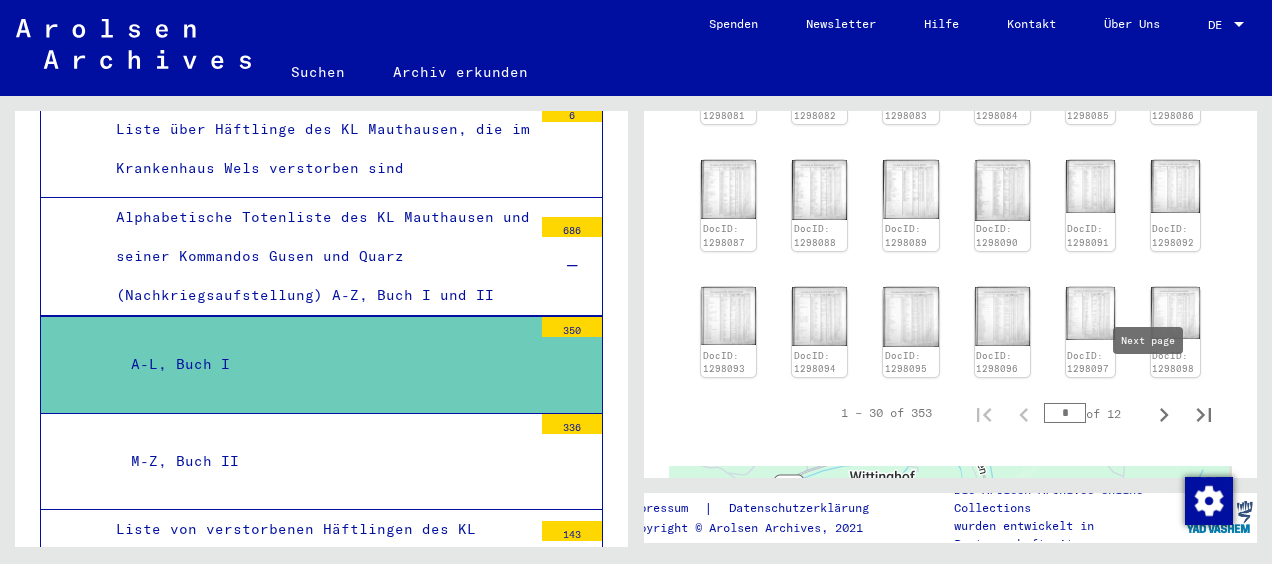 click 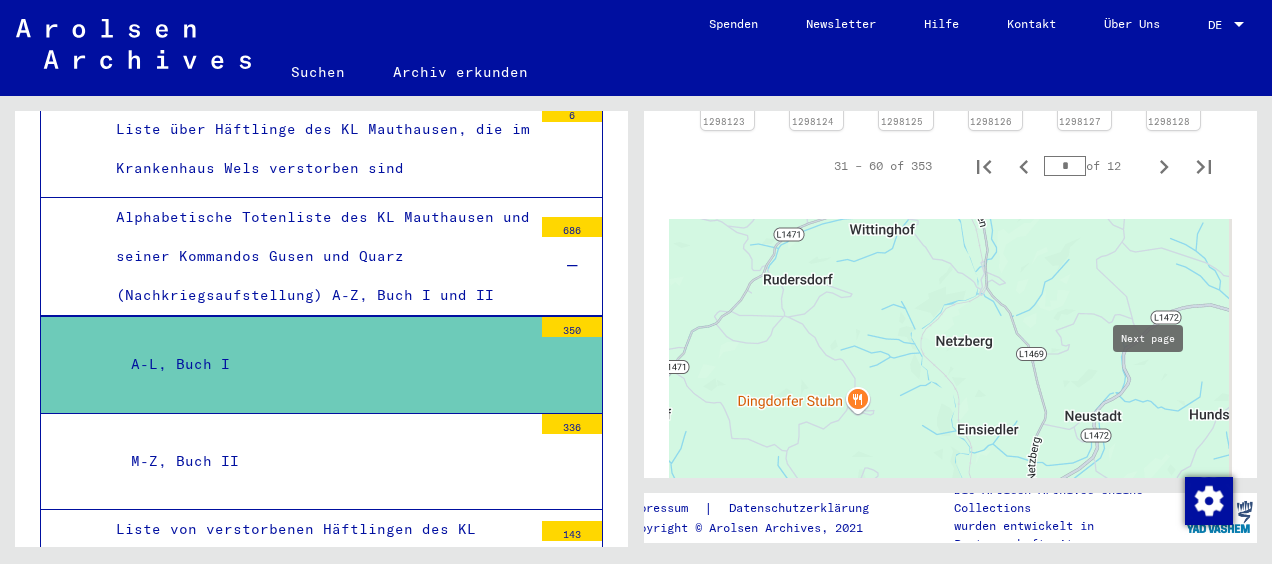 click 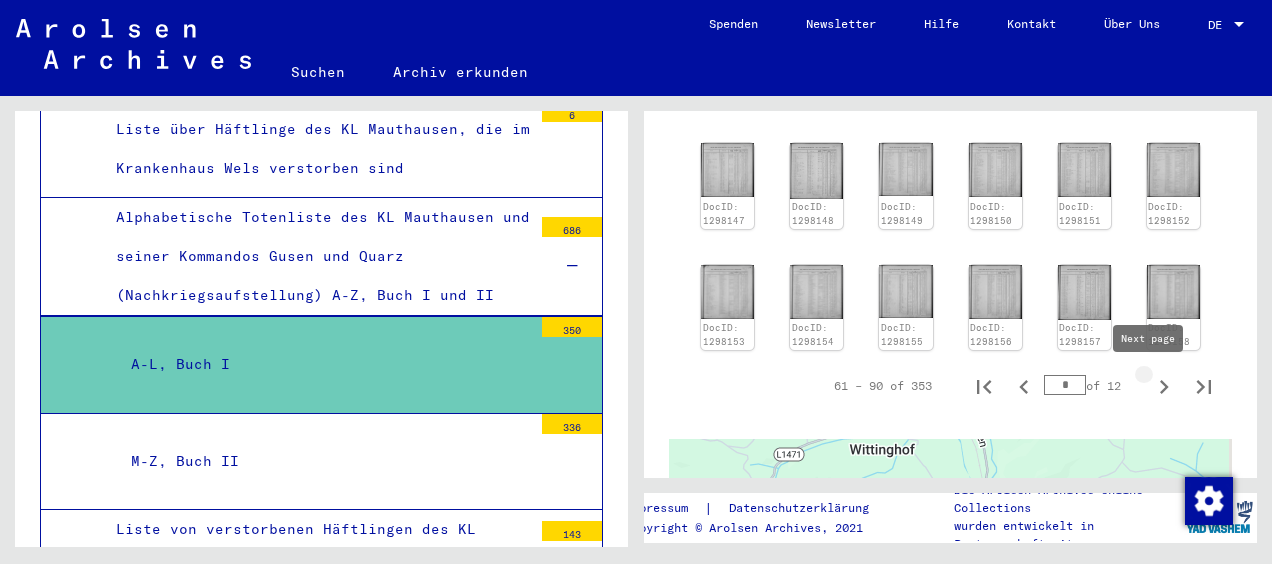 type on "*" 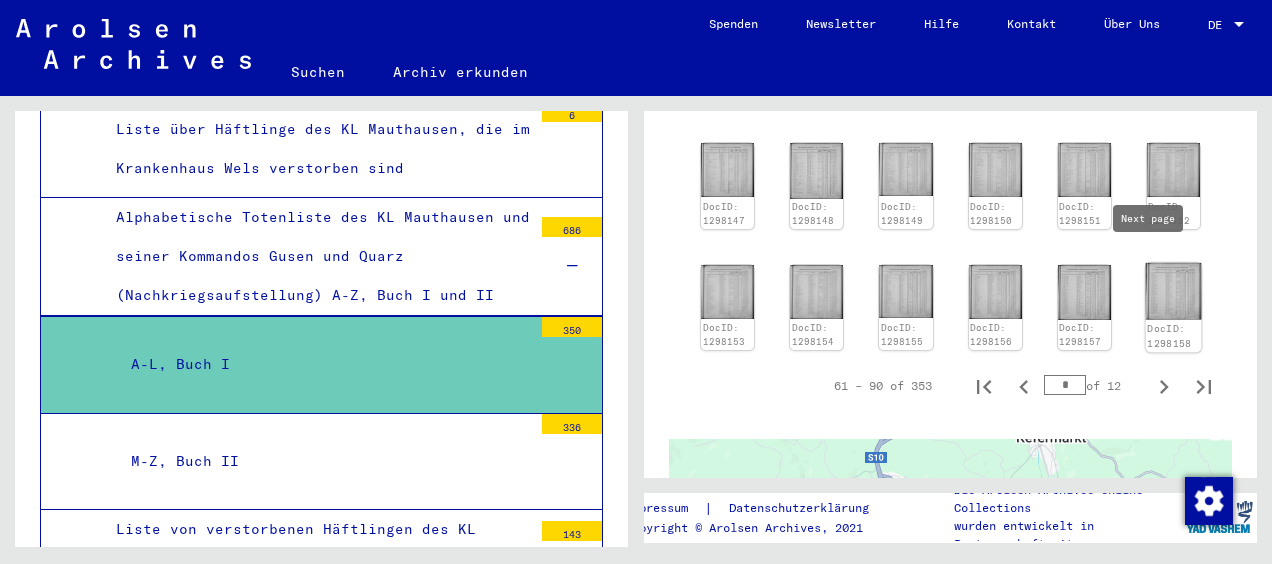 click on "DocID: 1298158" 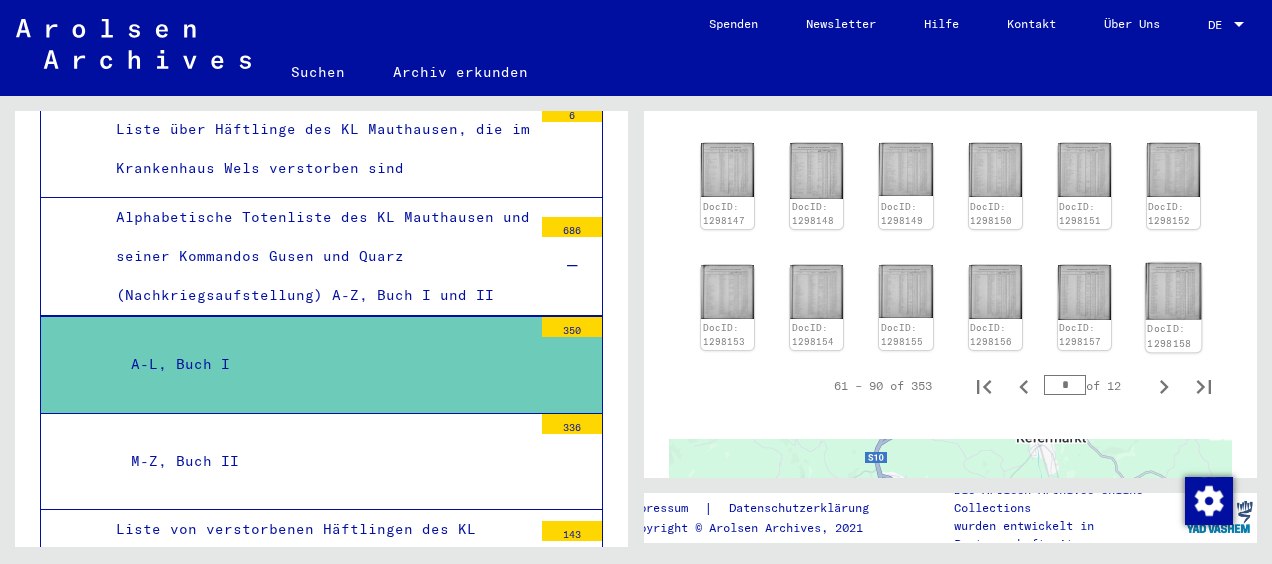 scroll, scrollTop: 853, scrollLeft: 0, axis: vertical 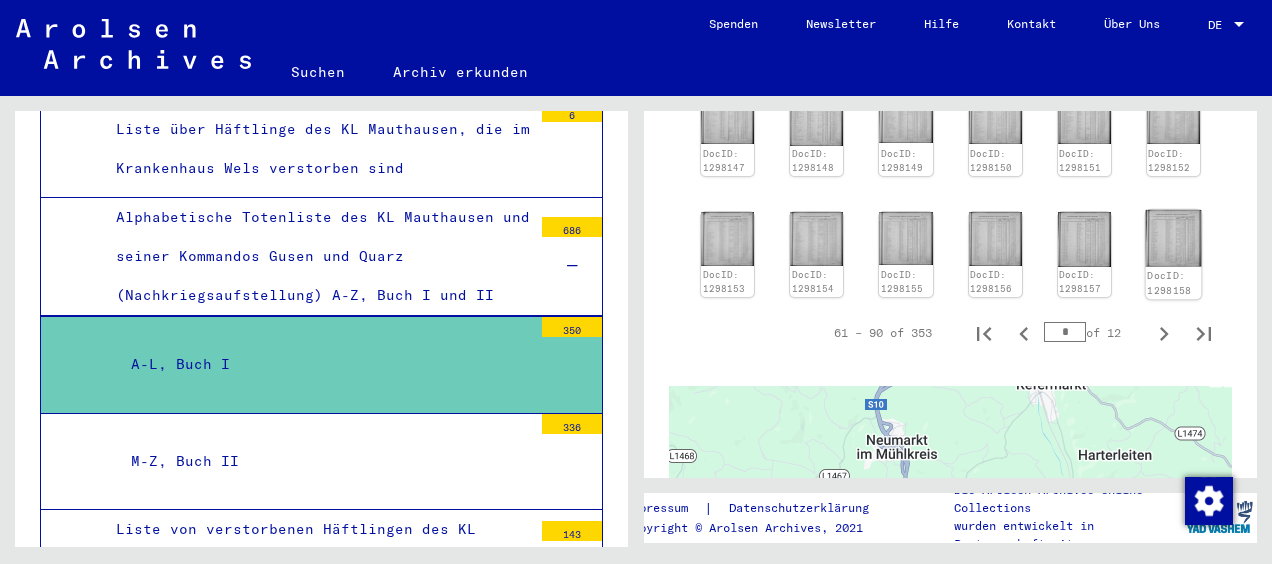 click 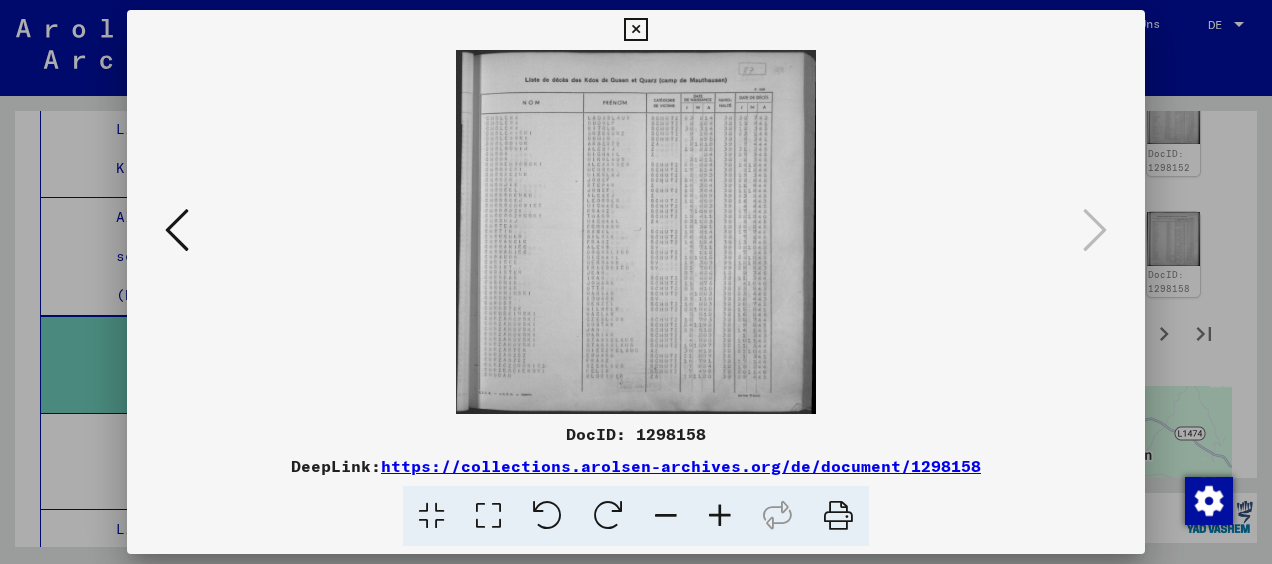 click at bounding box center [636, 282] 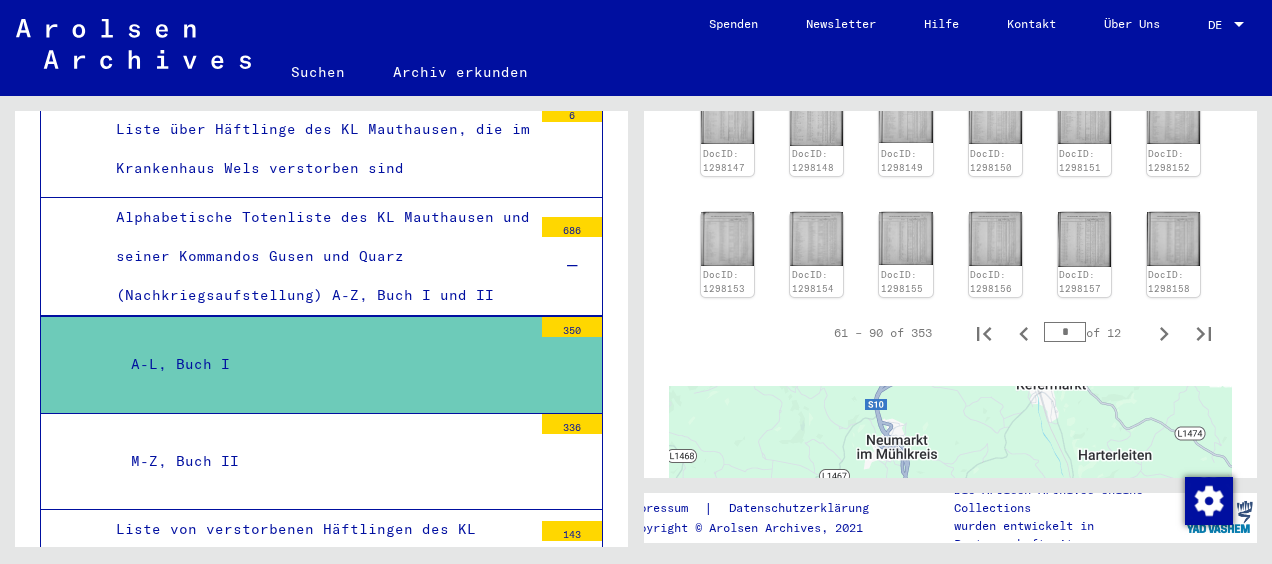 click on "*" at bounding box center [1065, 332] 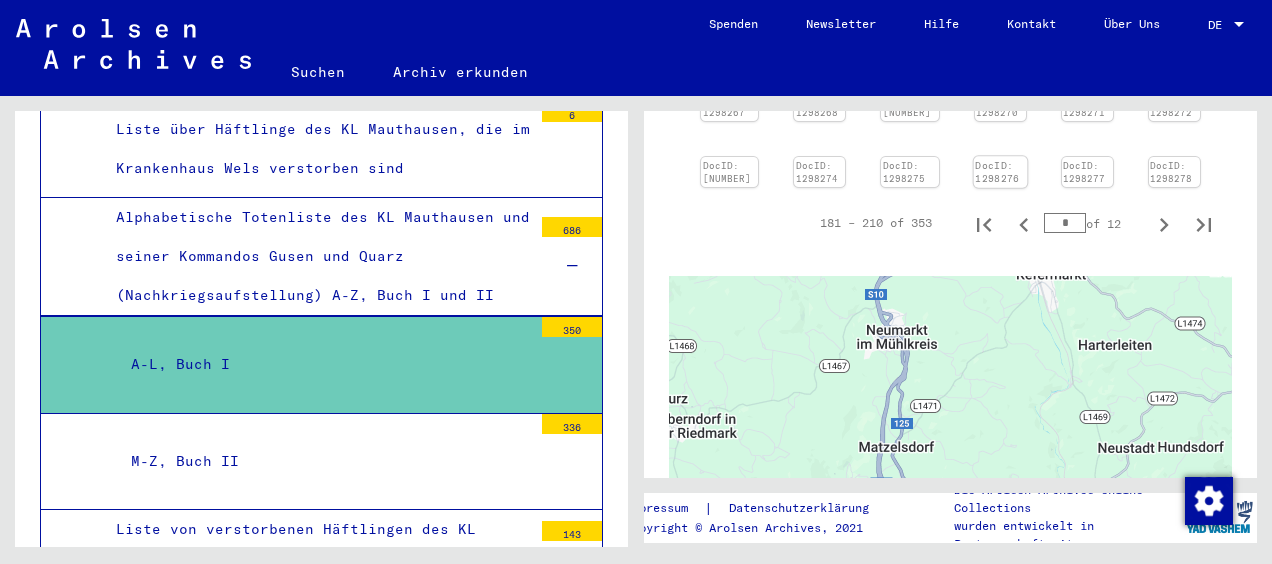 click 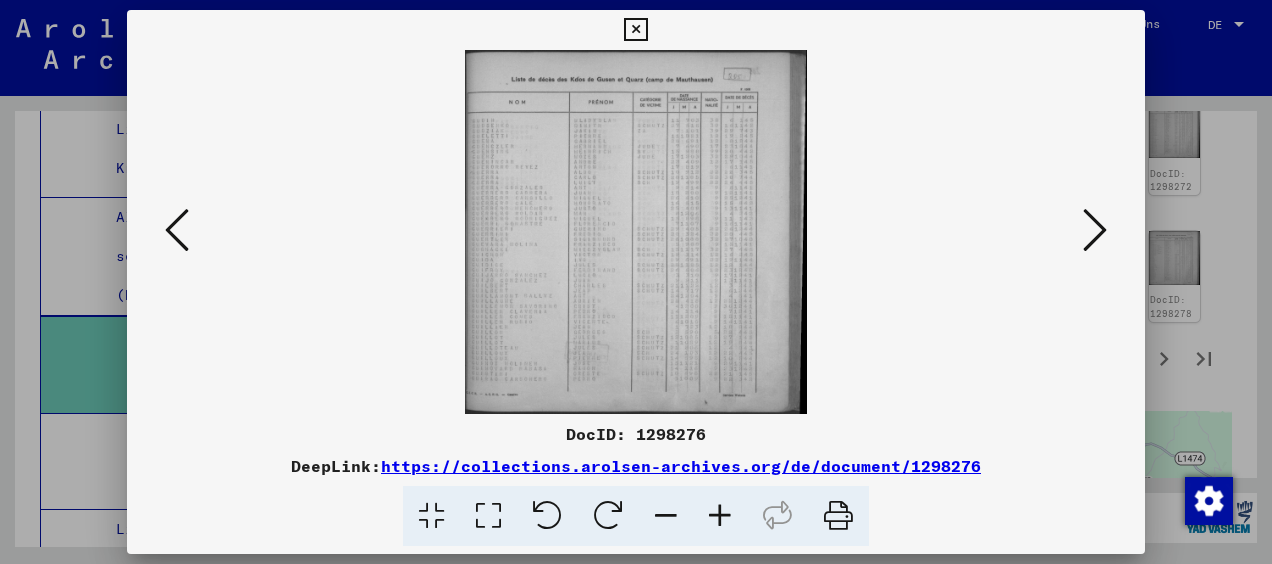 click at bounding box center (720, 516) 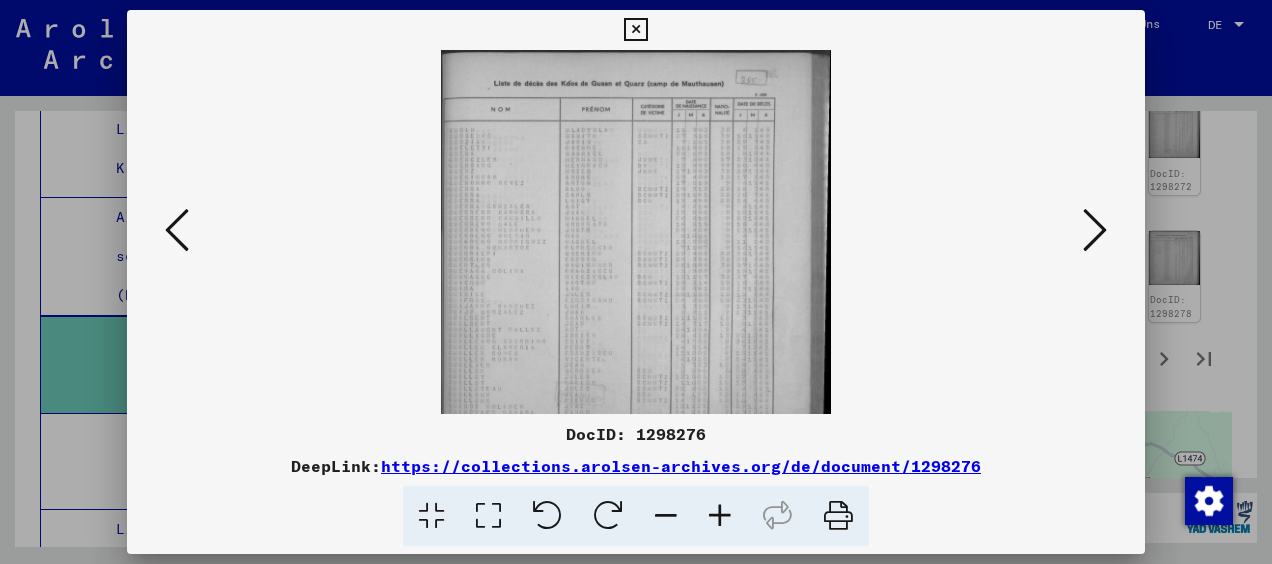click at bounding box center (720, 516) 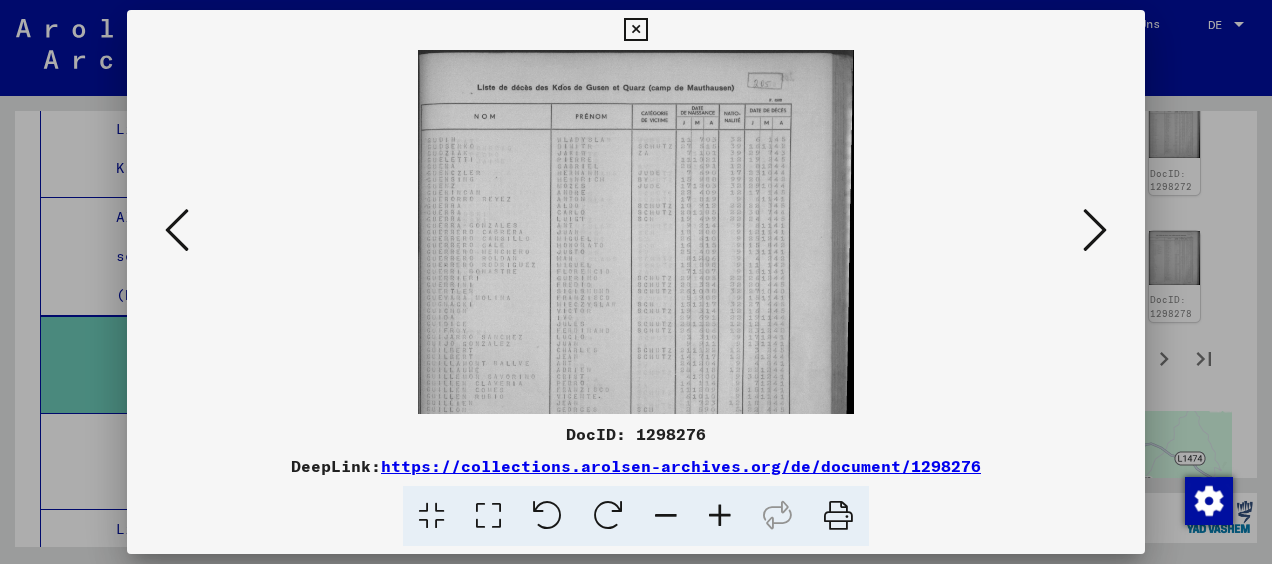 click at bounding box center [720, 516] 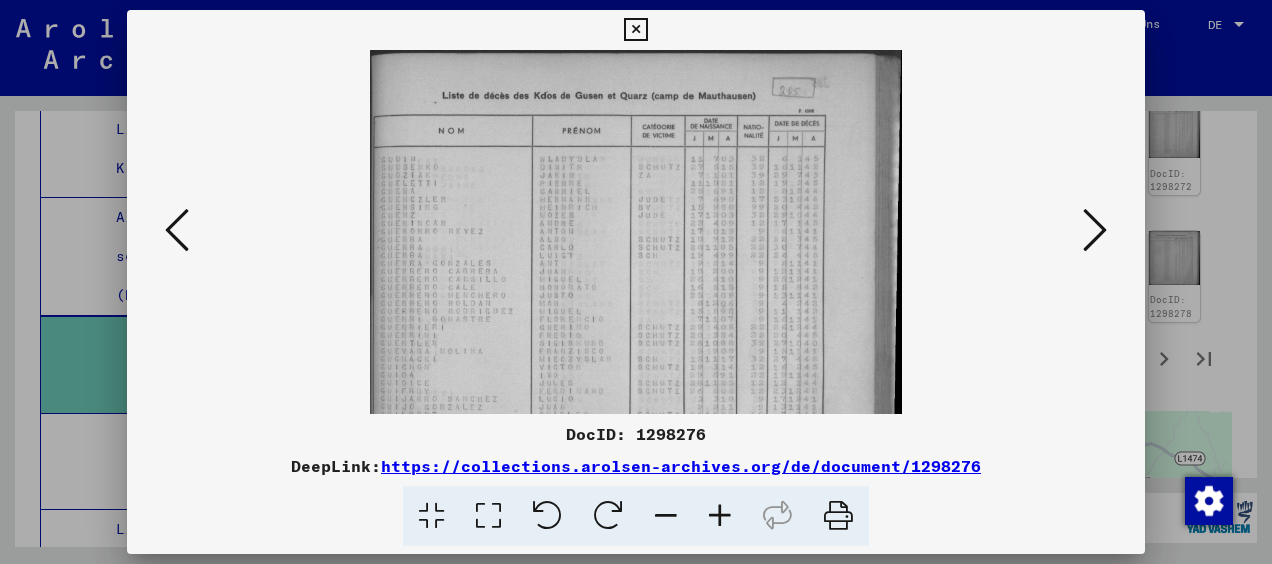 click at bounding box center [720, 516] 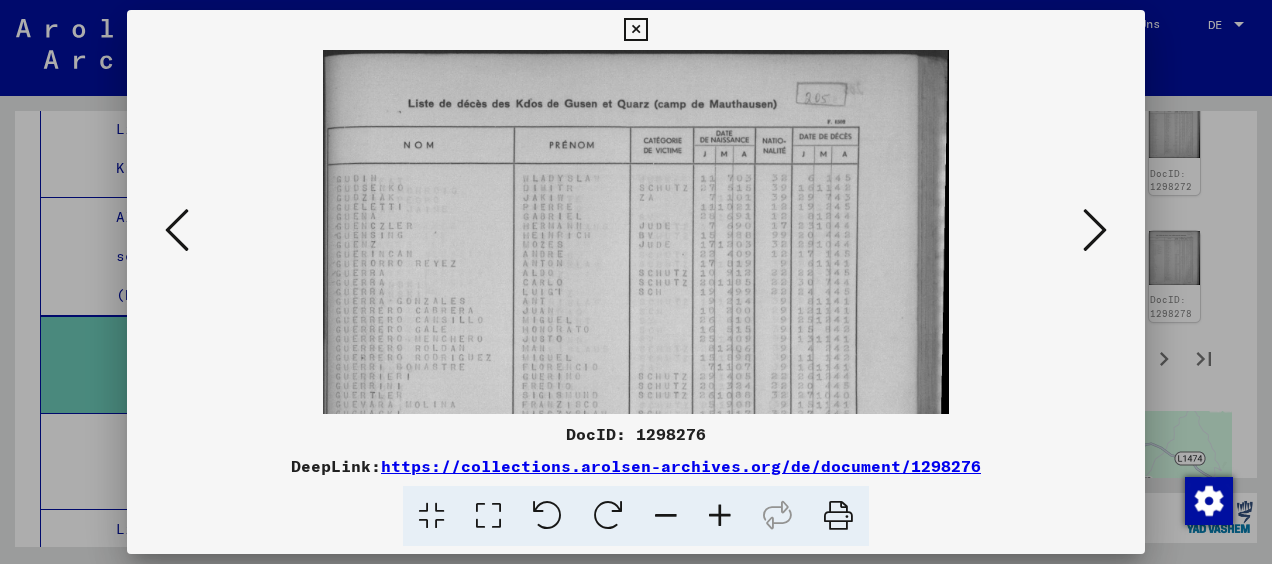 click at bounding box center [720, 516] 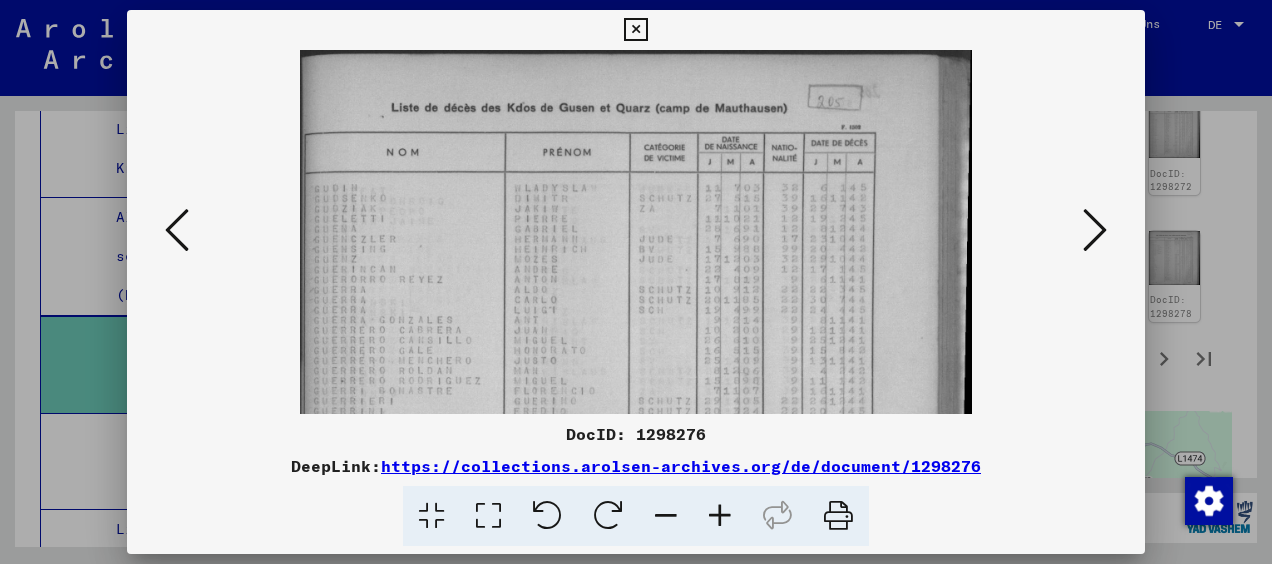 click at bounding box center (177, 230) 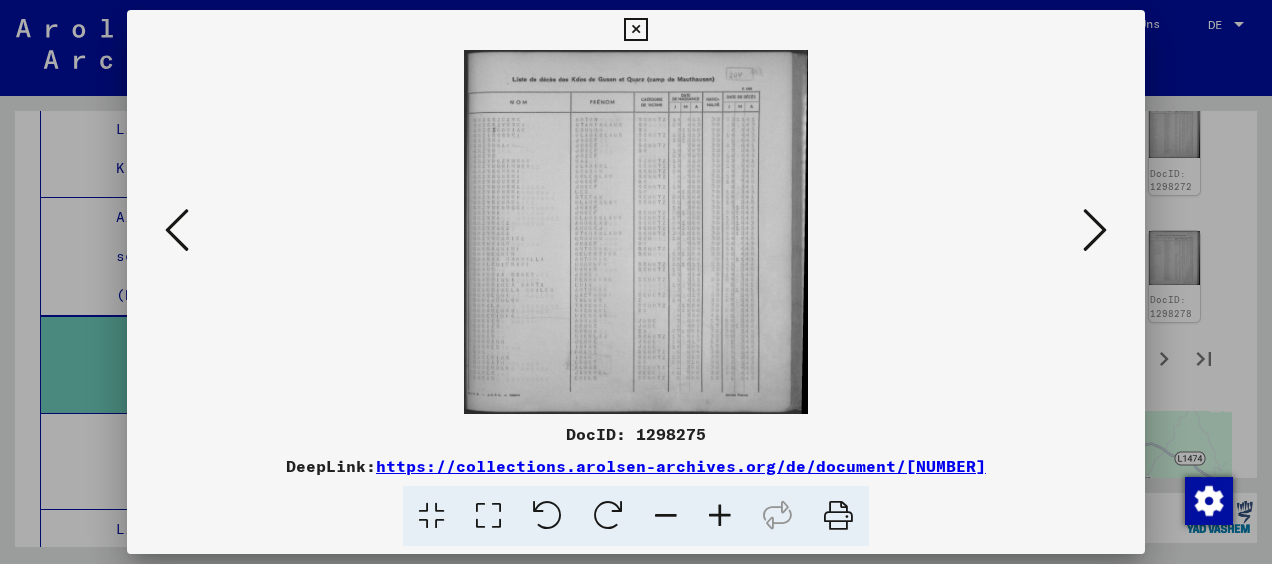 click at bounding box center (177, 230) 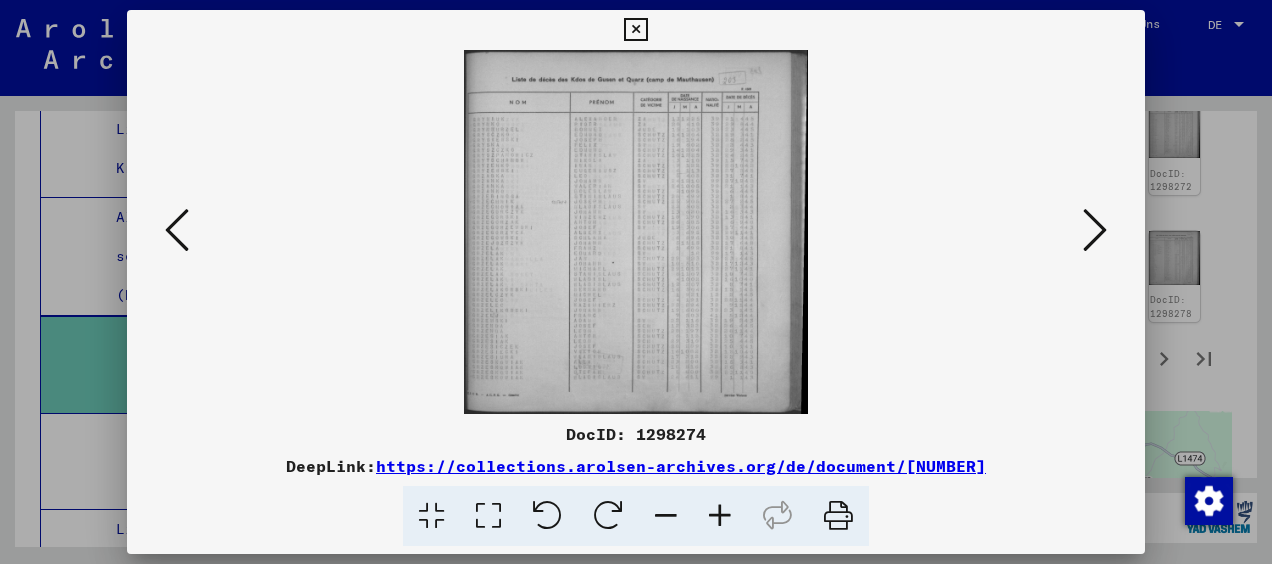 click at bounding box center (177, 230) 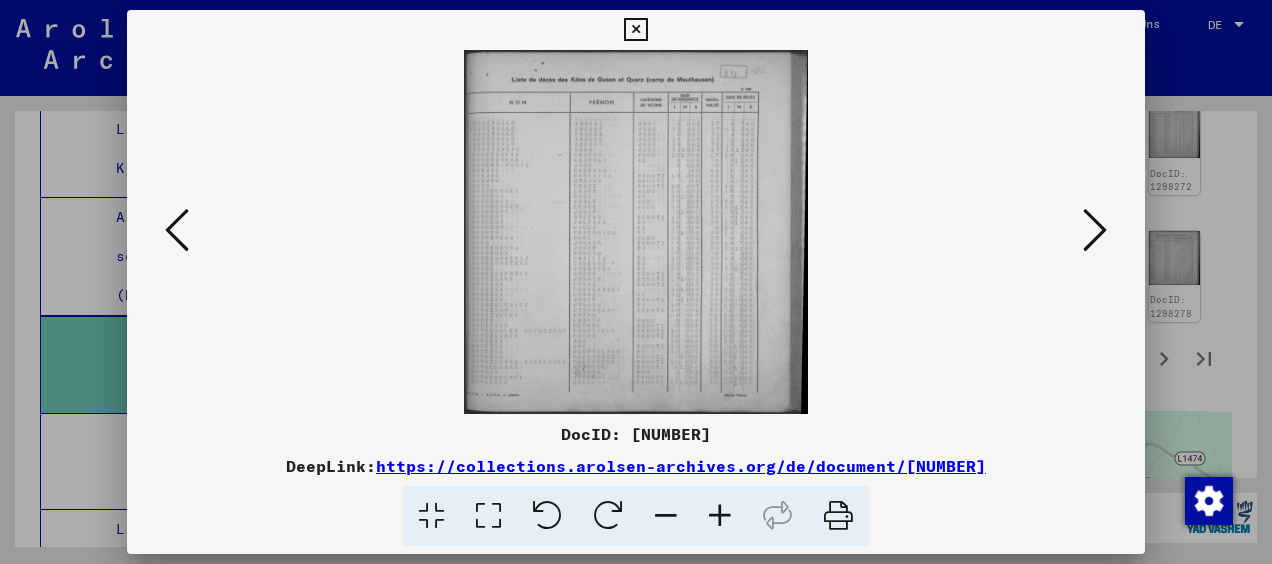 click at bounding box center (720, 516) 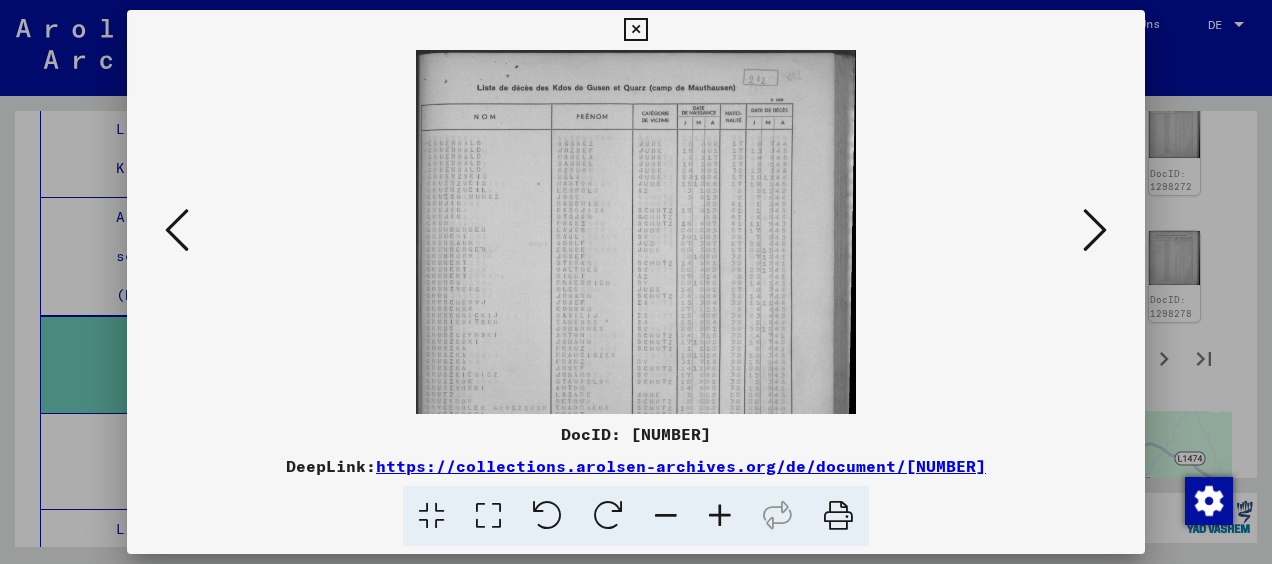 click at bounding box center [720, 516] 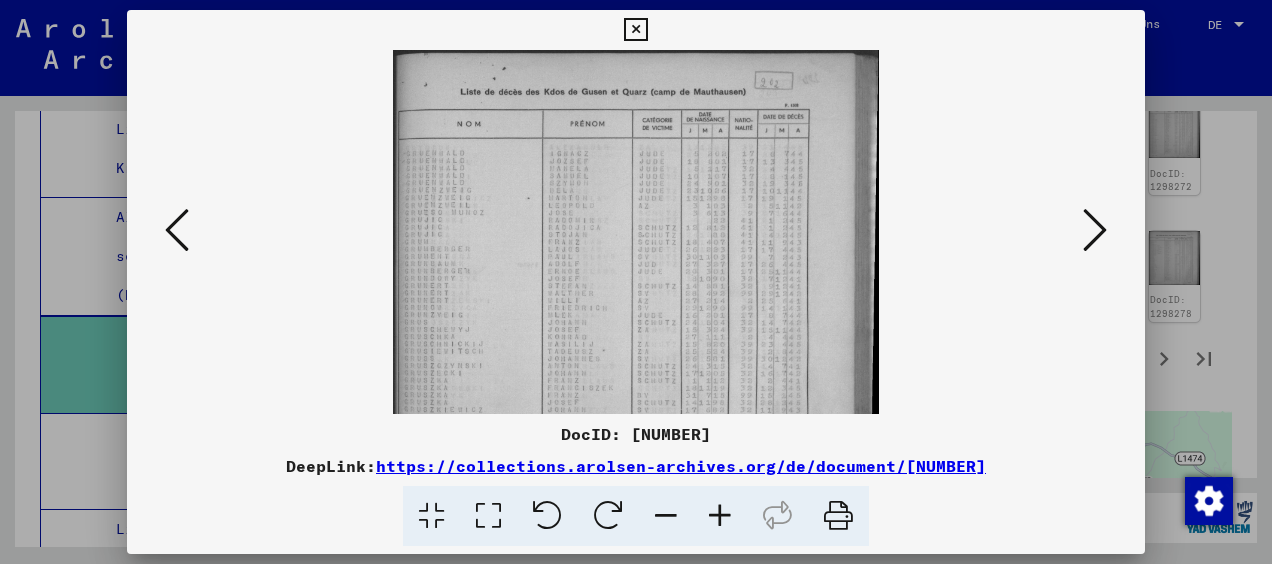 click at bounding box center [720, 516] 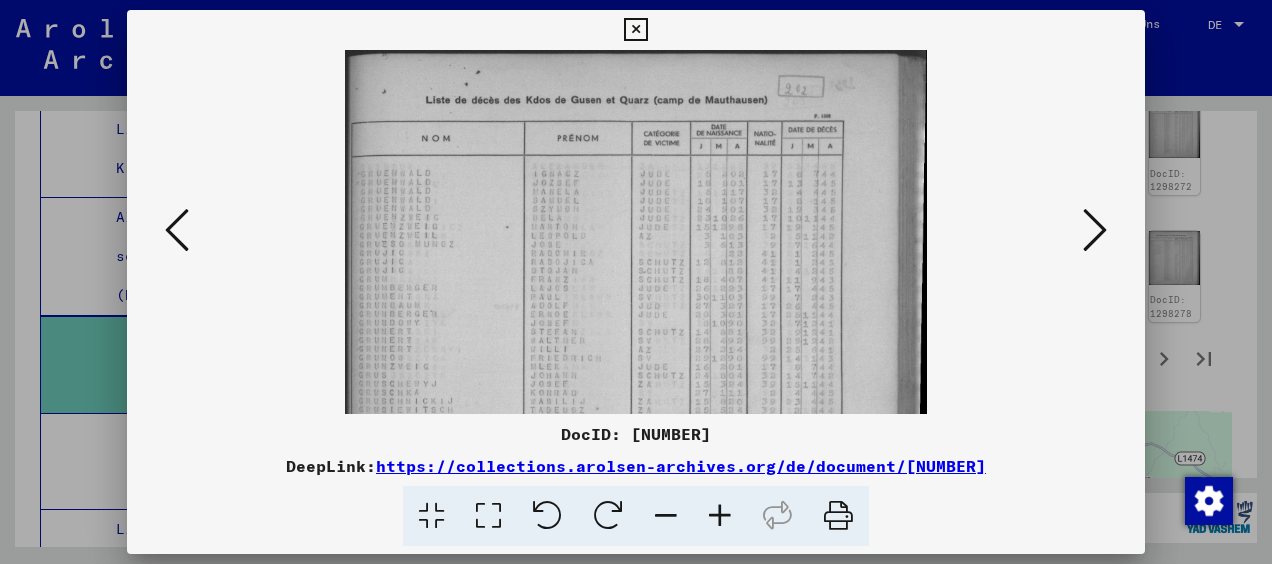 click at bounding box center [720, 516] 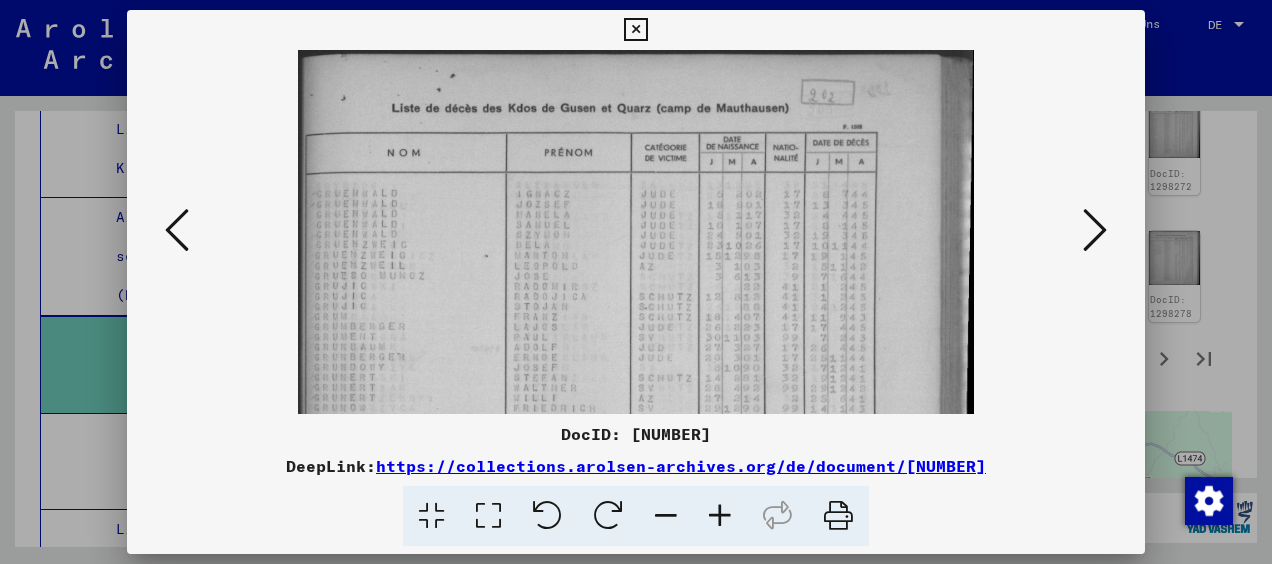 click at bounding box center (720, 516) 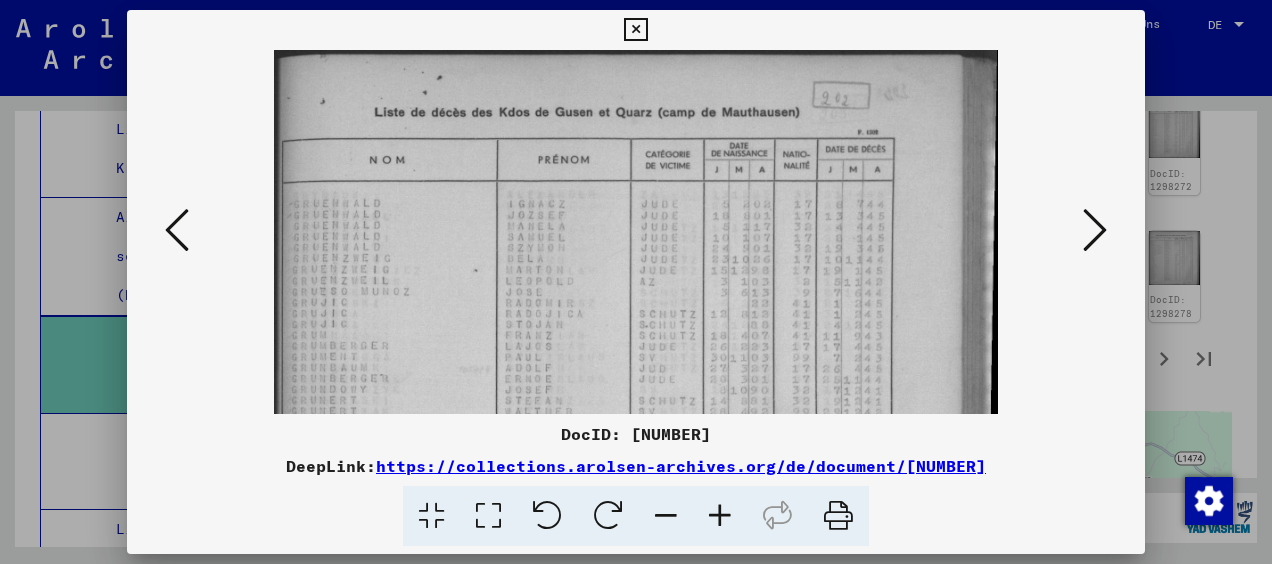 click at bounding box center (177, 230) 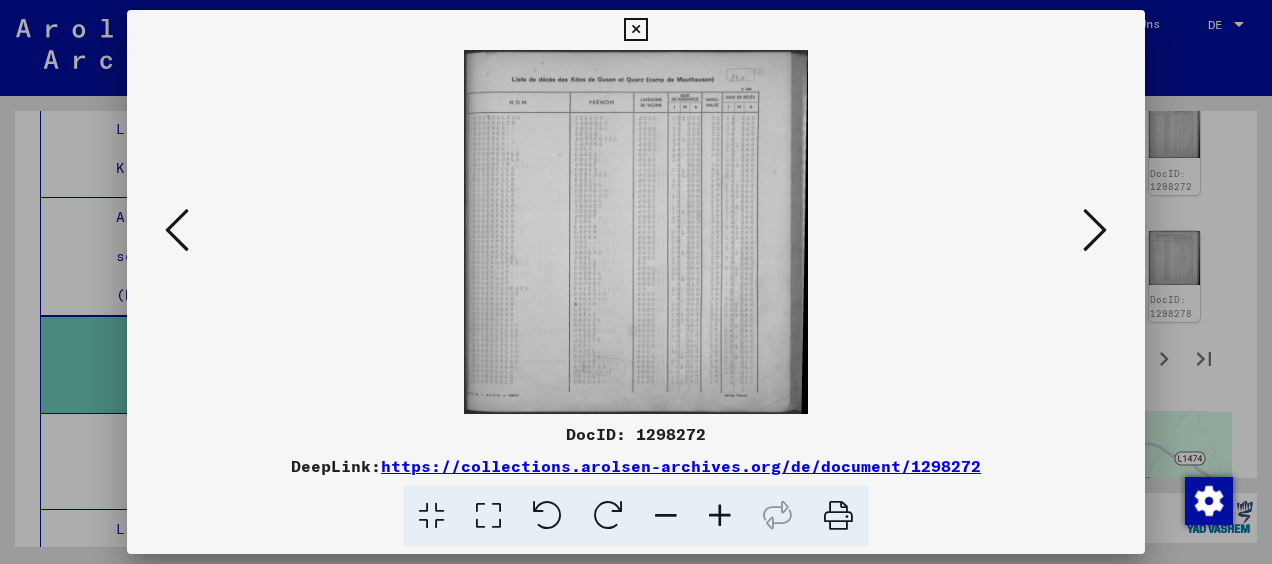 click at bounding box center (177, 230) 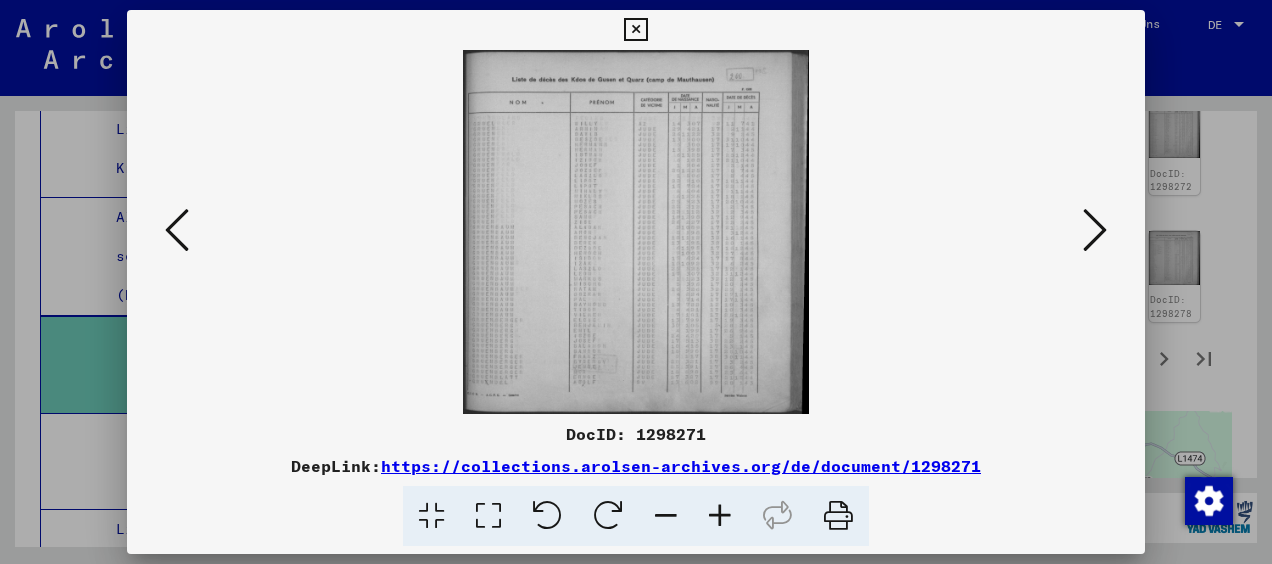 click at bounding box center (177, 230) 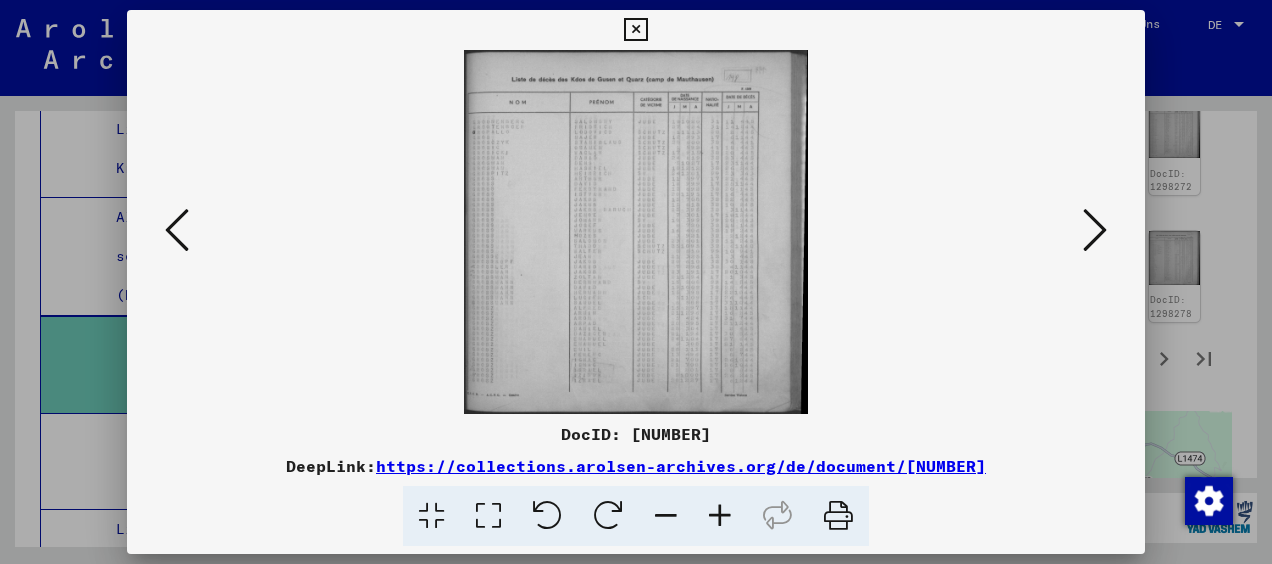 click at bounding box center [177, 230] 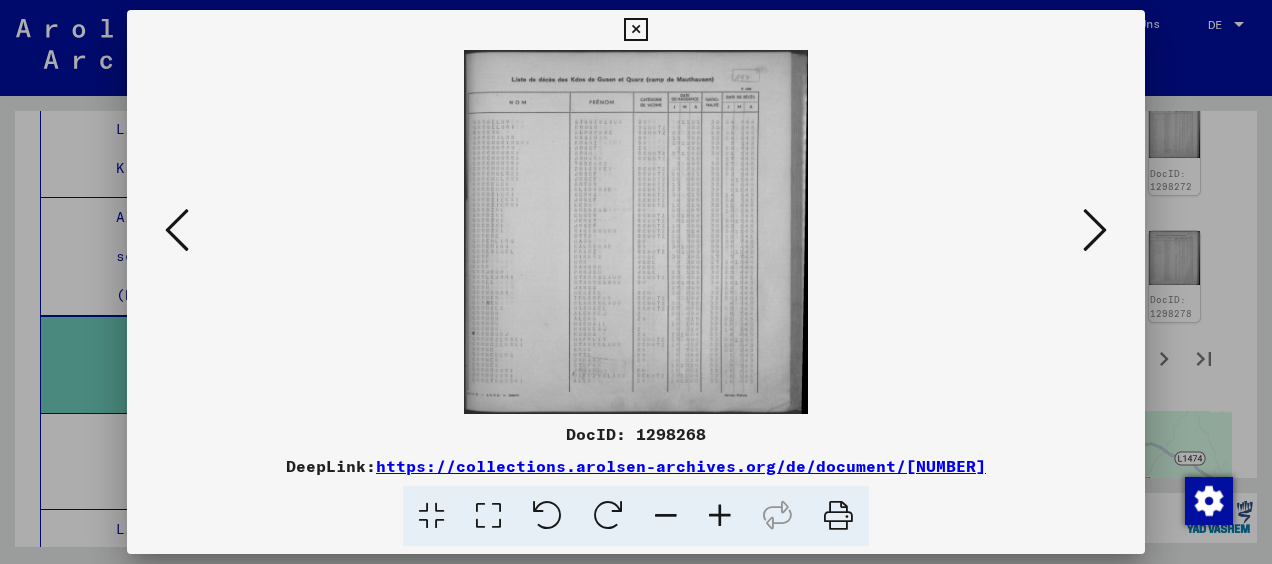 click at bounding box center (177, 230) 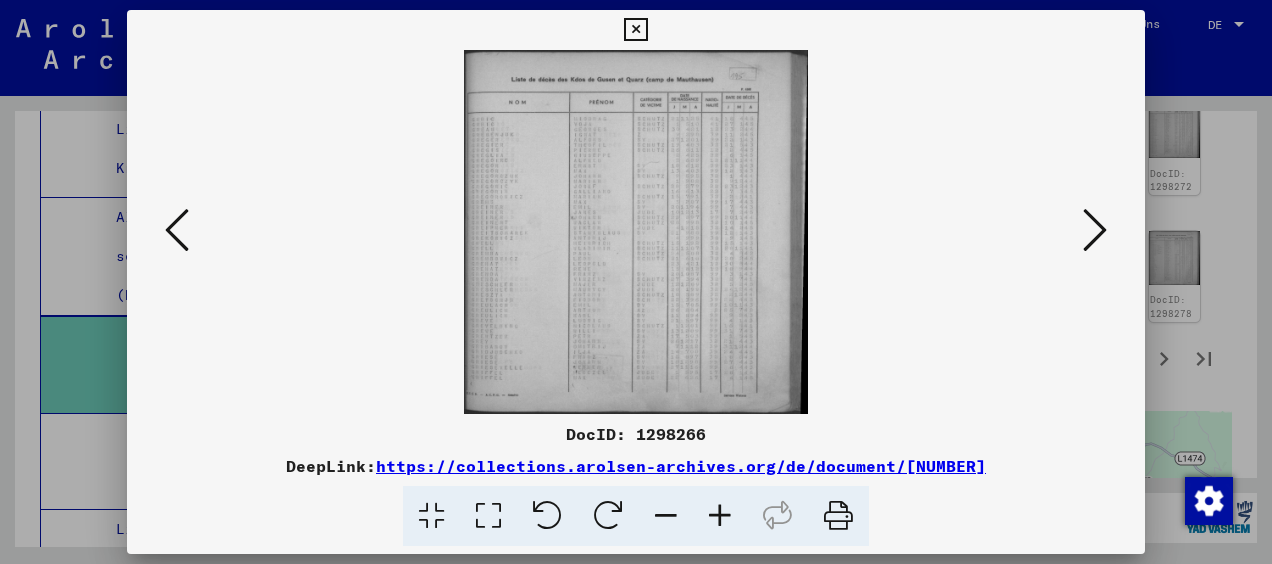 click at bounding box center [177, 230] 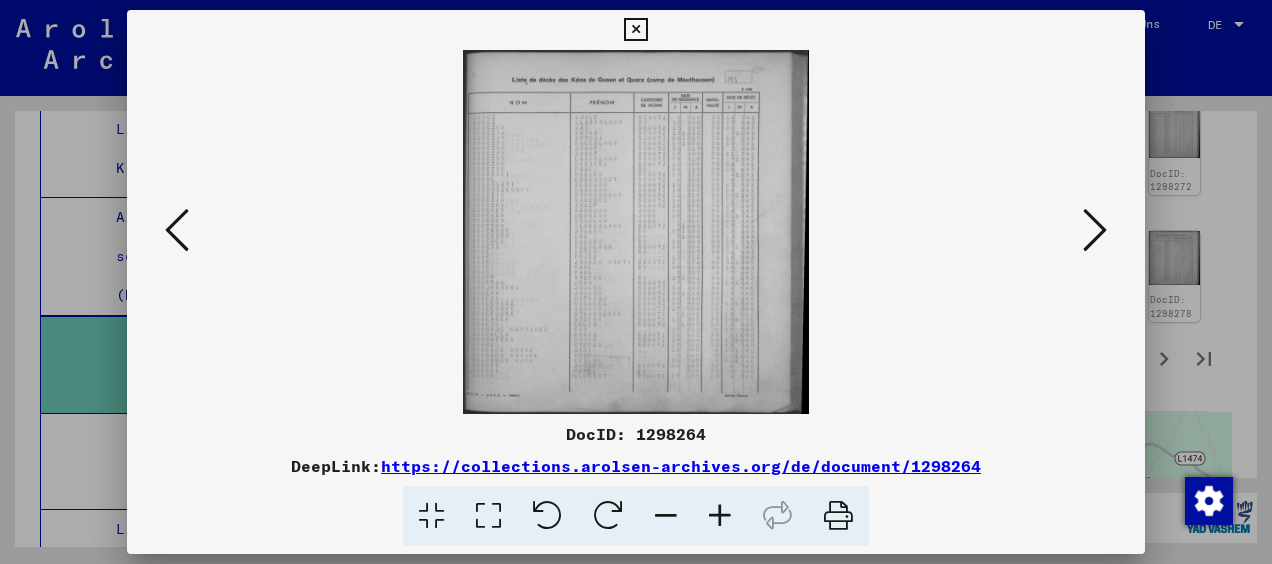 click at bounding box center [177, 230] 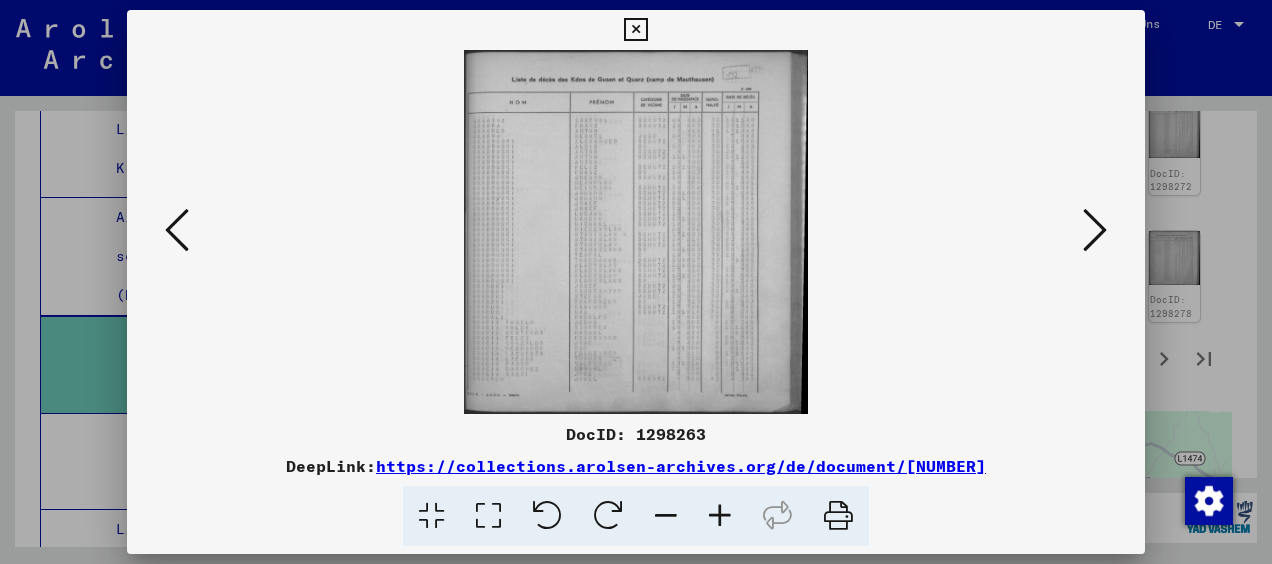 click at bounding box center [636, 232] 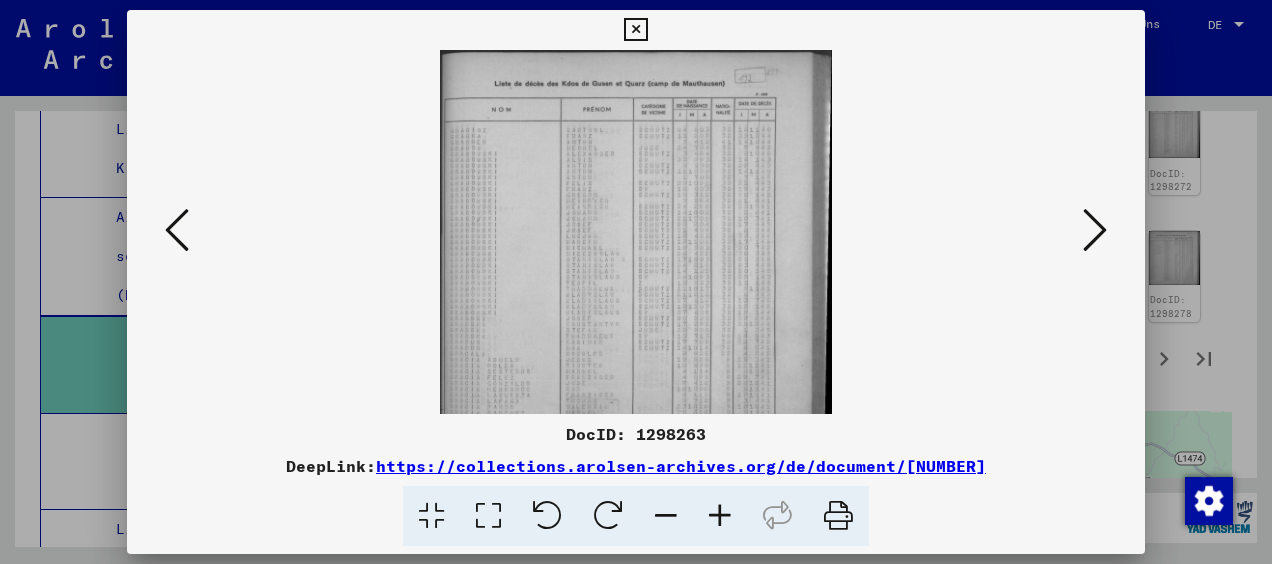 click at bounding box center (720, 516) 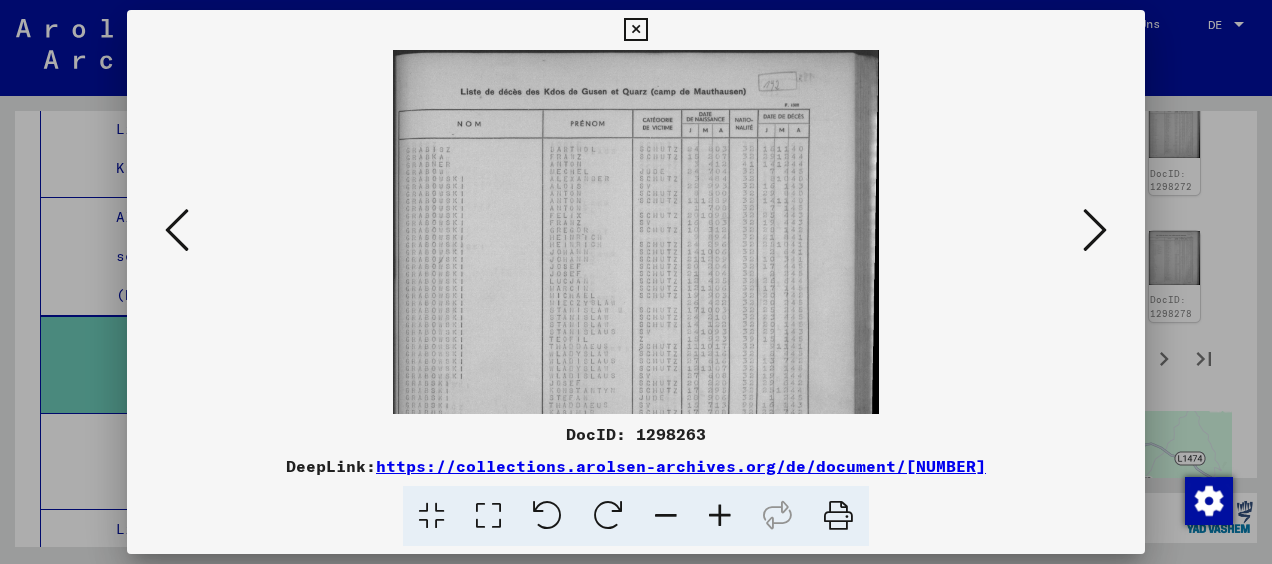 click at bounding box center [720, 516] 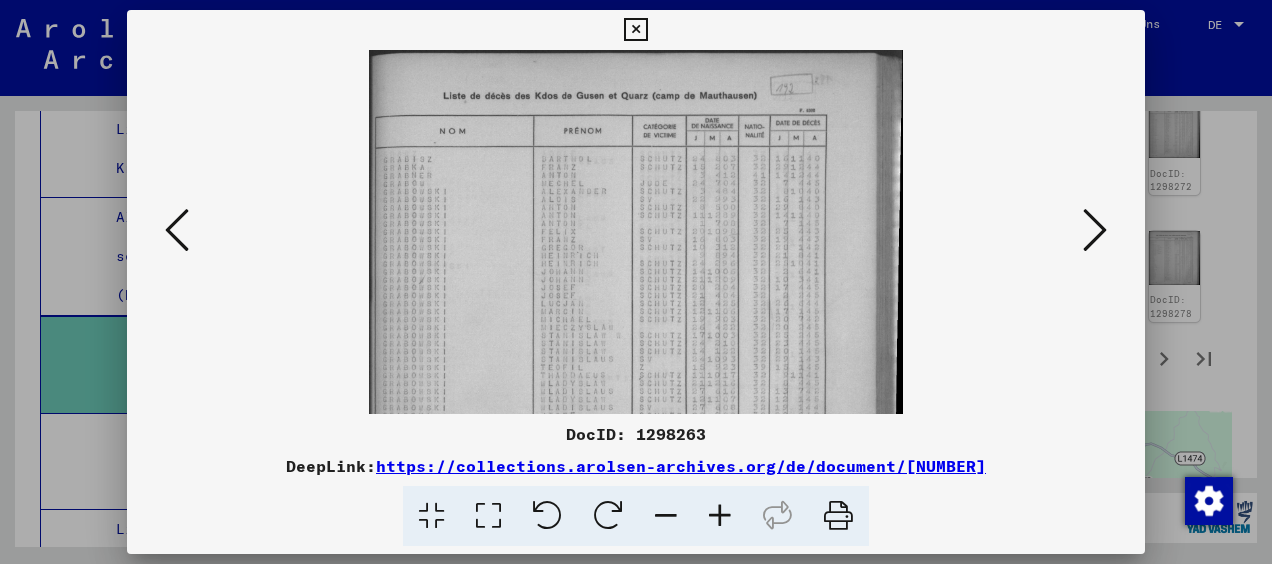 click at bounding box center (720, 516) 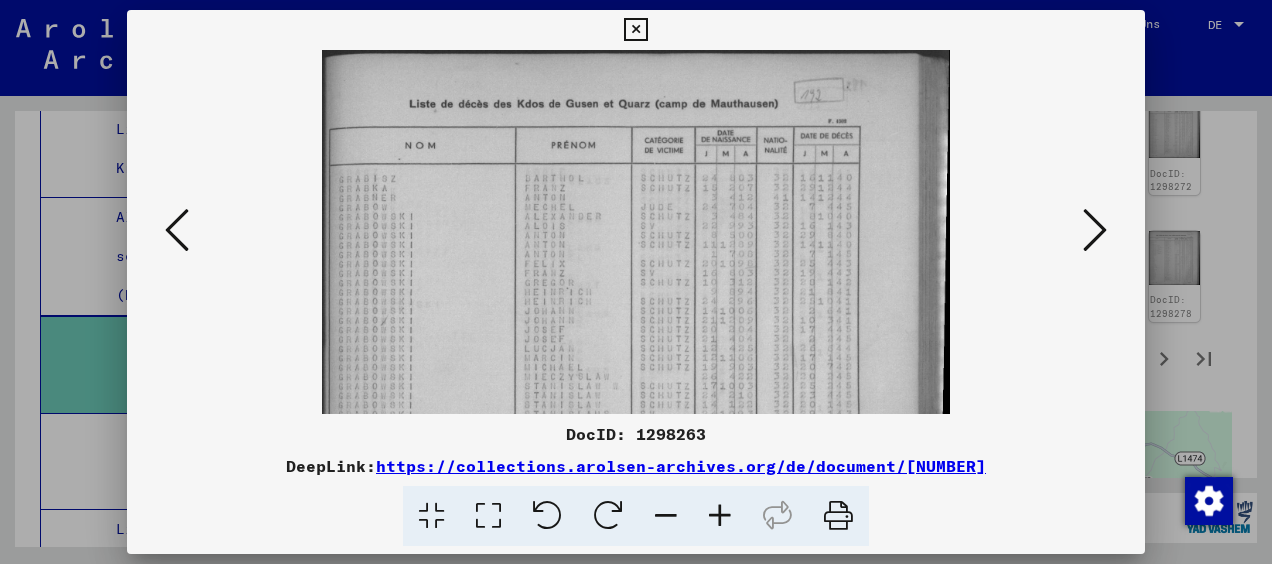 click at bounding box center (720, 516) 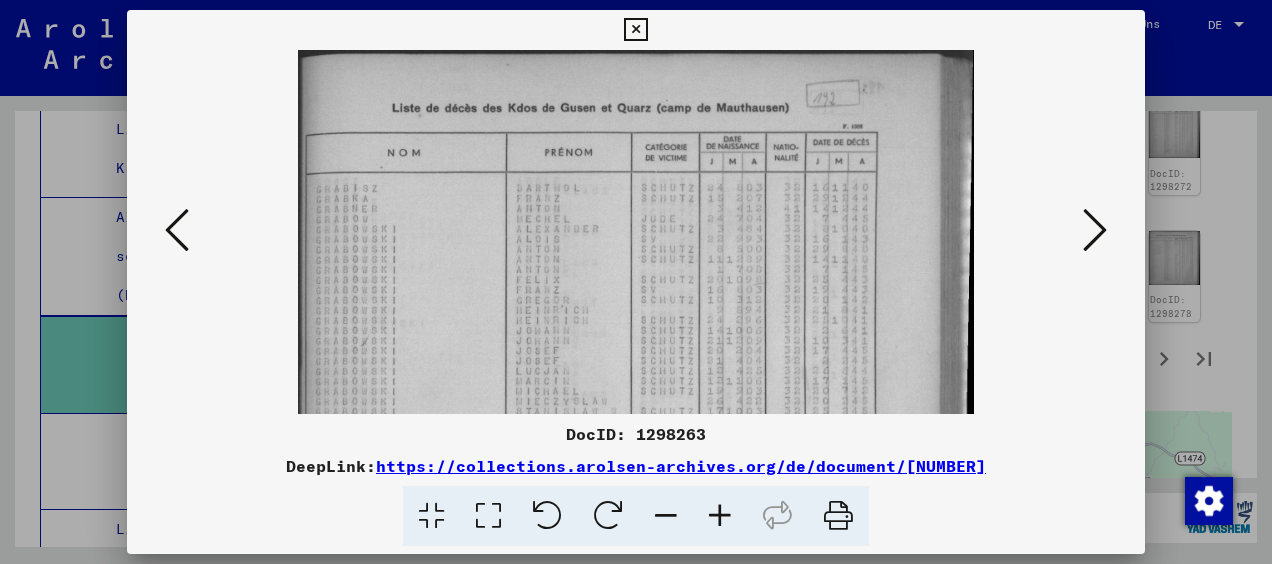 click at bounding box center (177, 230) 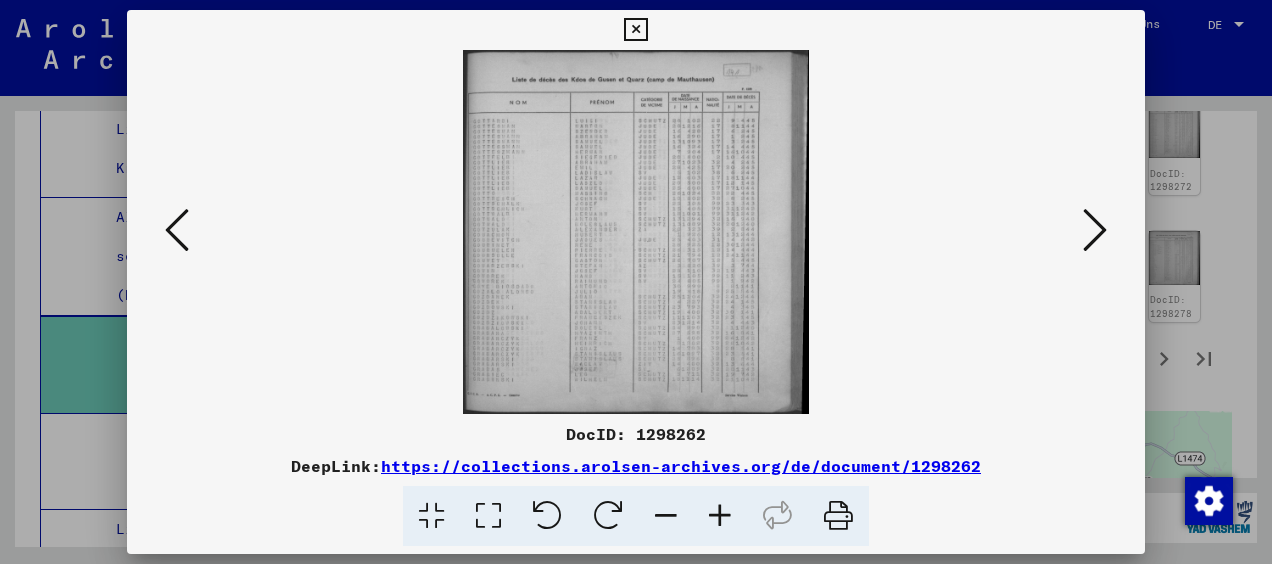 click at bounding box center [177, 230] 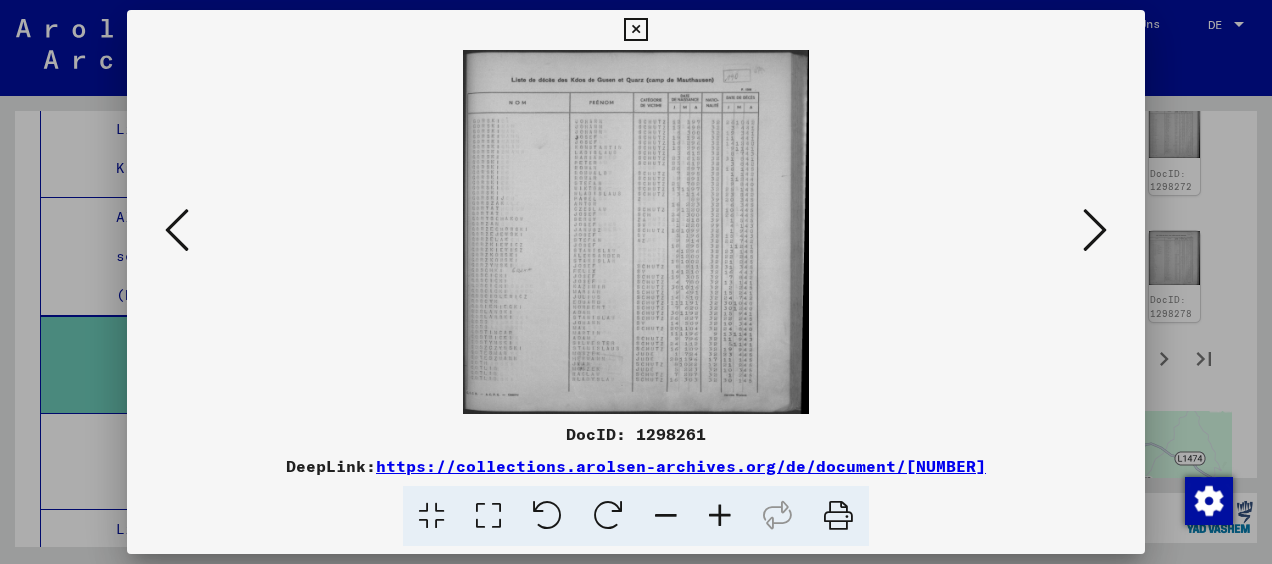 click at bounding box center (177, 230) 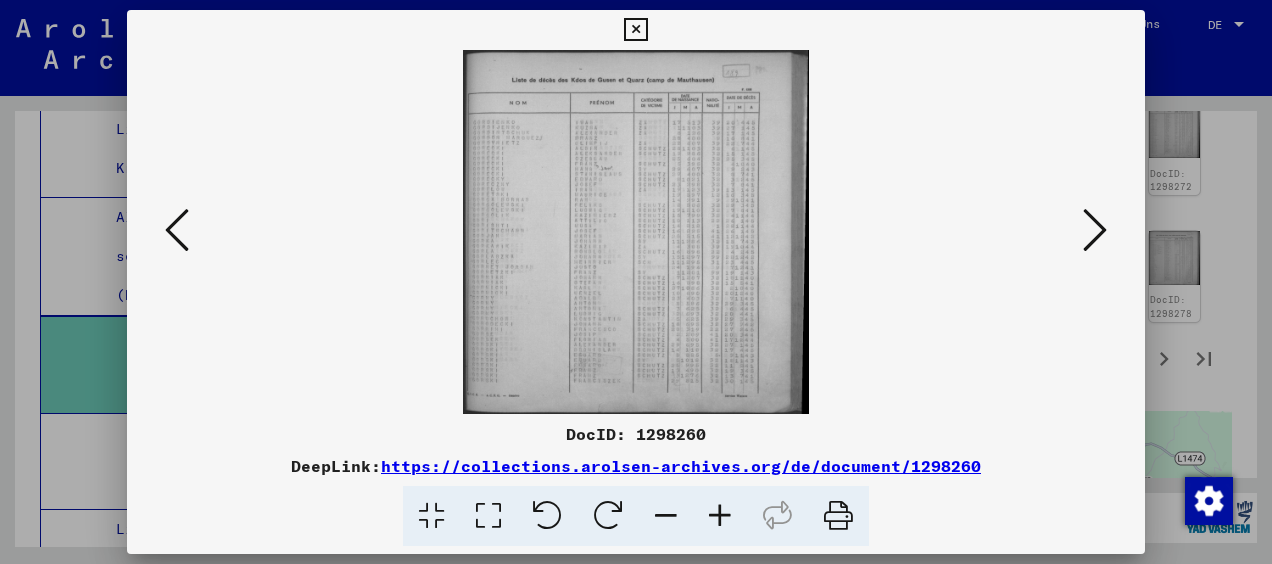 click at bounding box center [177, 230] 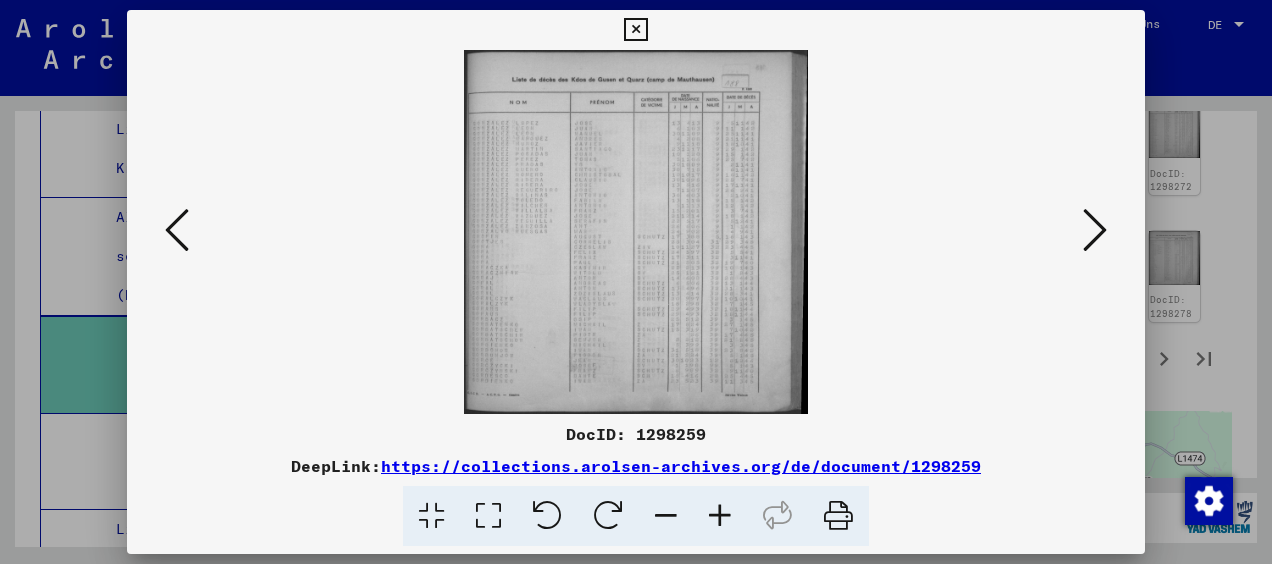 click at bounding box center [177, 230] 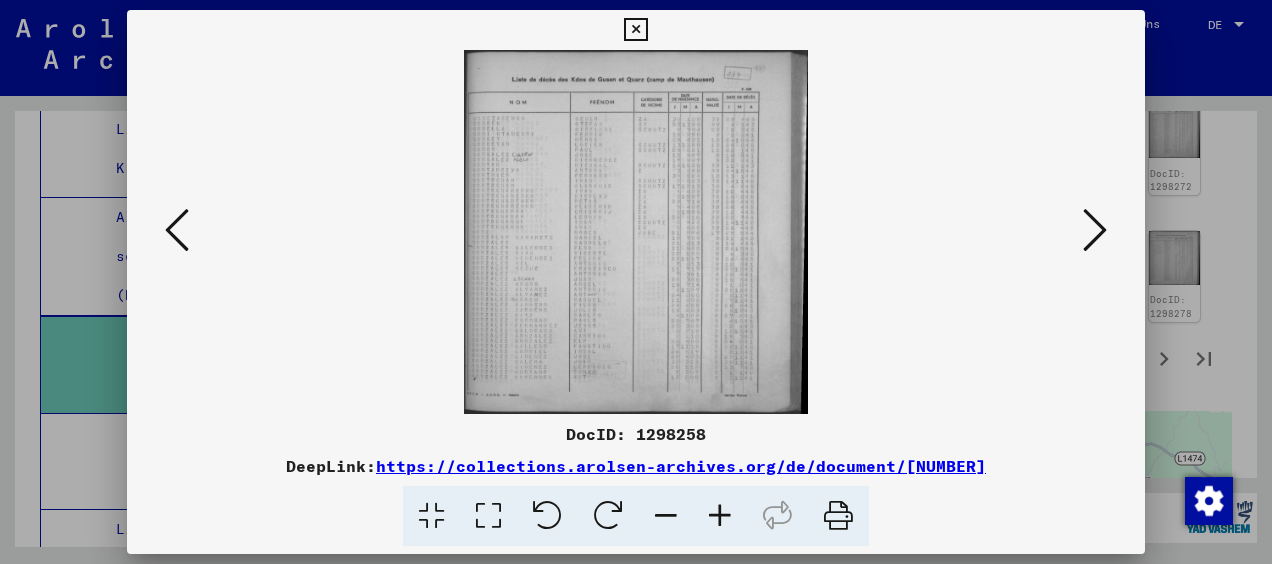click at bounding box center [177, 230] 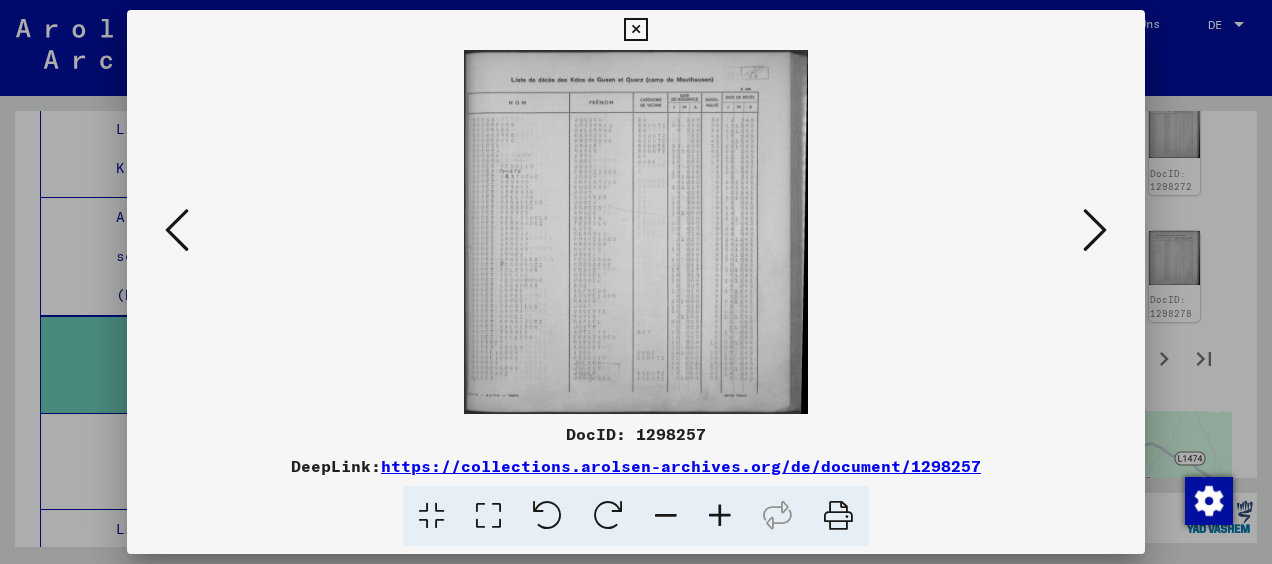 click at bounding box center [177, 230] 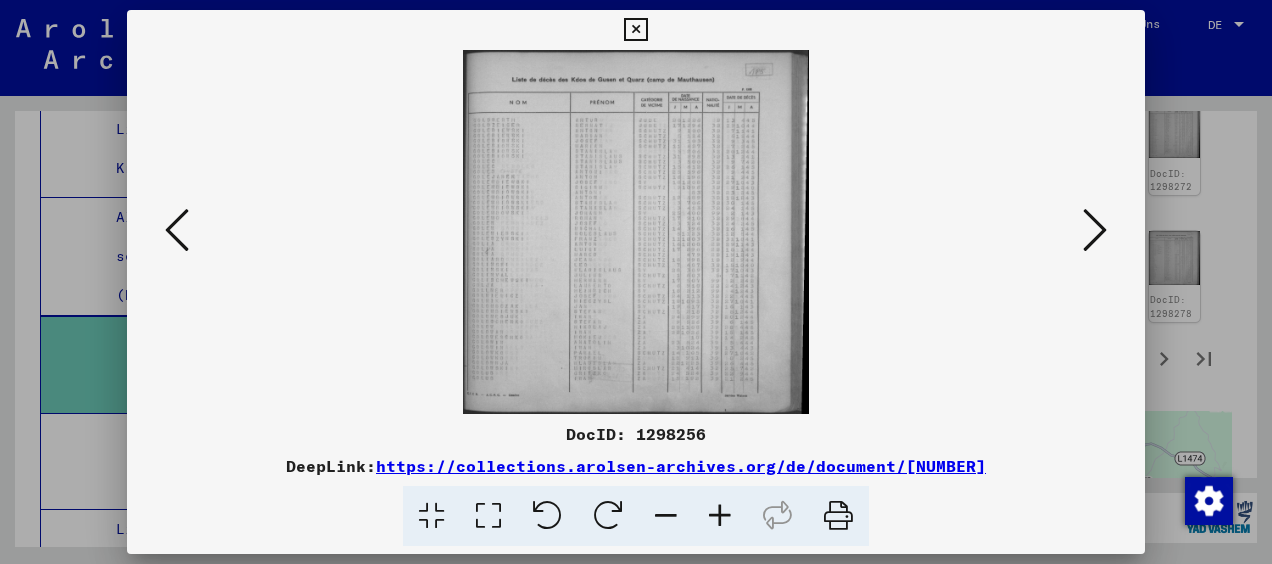 click at bounding box center [177, 230] 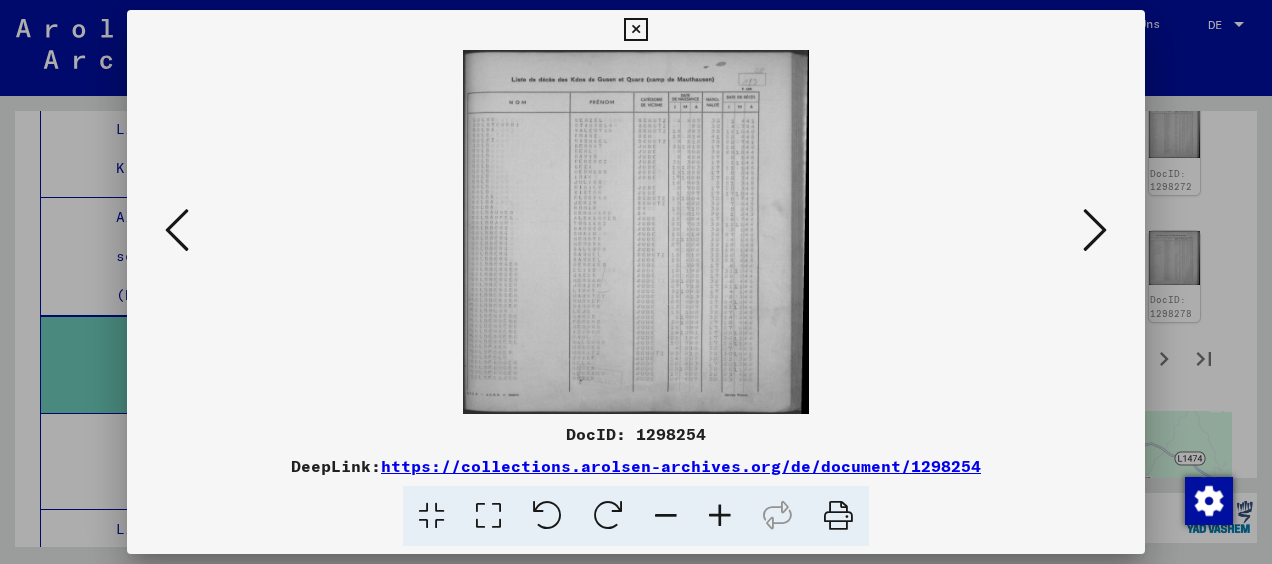 drag, startPoint x: 718, startPoint y: 513, endPoint x: 712, endPoint y: 504, distance: 10.816654 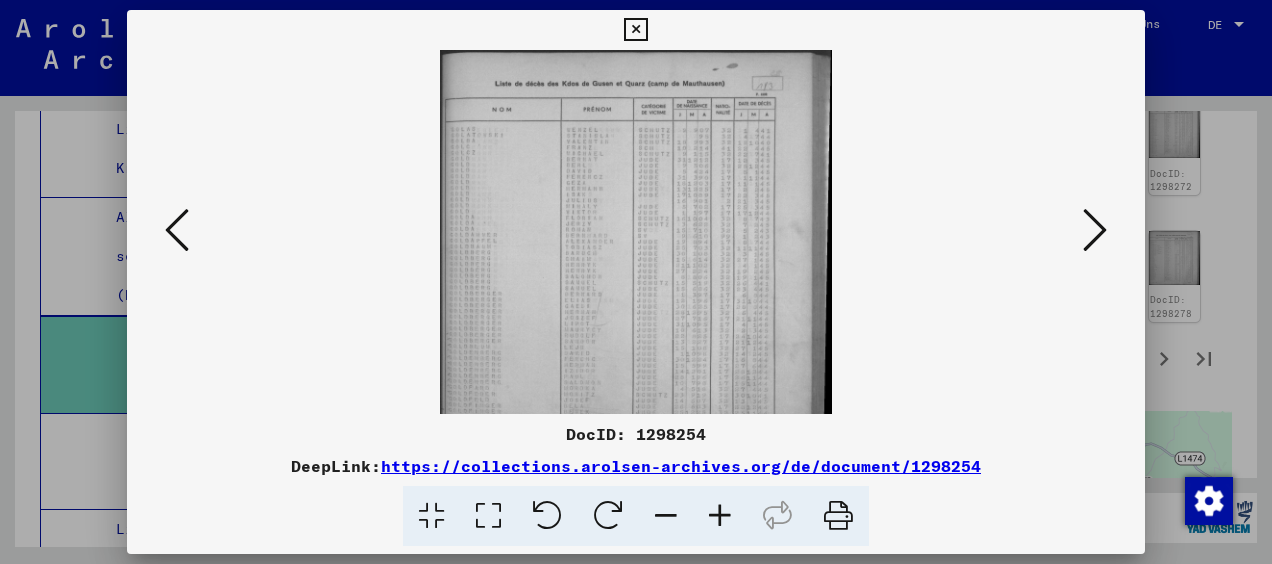 click at bounding box center (720, 516) 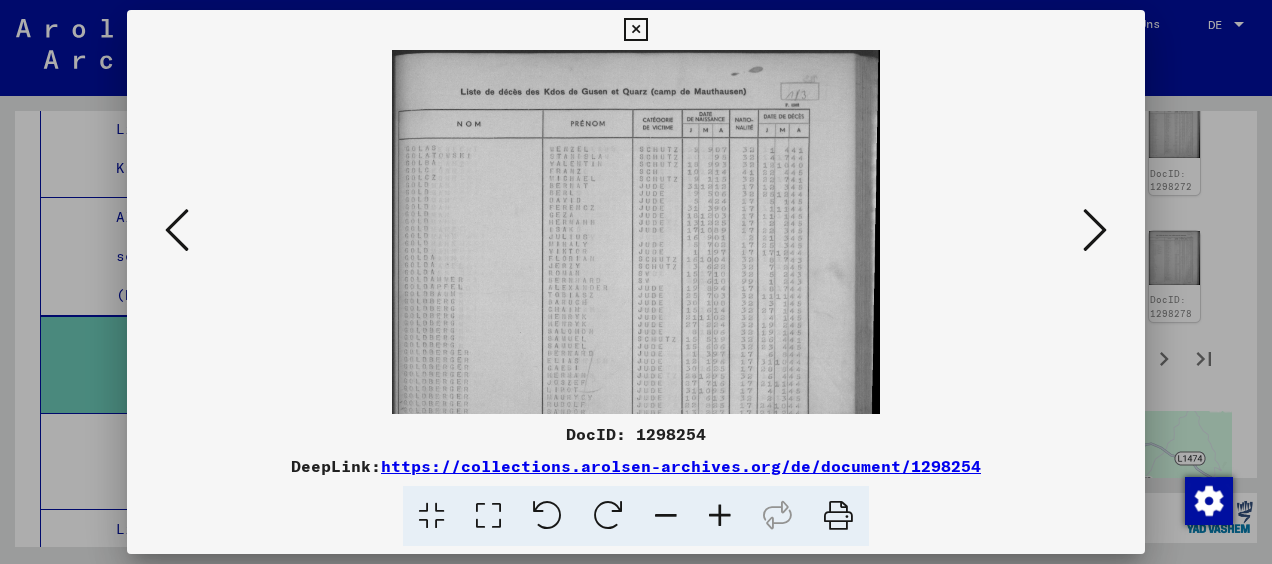 click at bounding box center [720, 516] 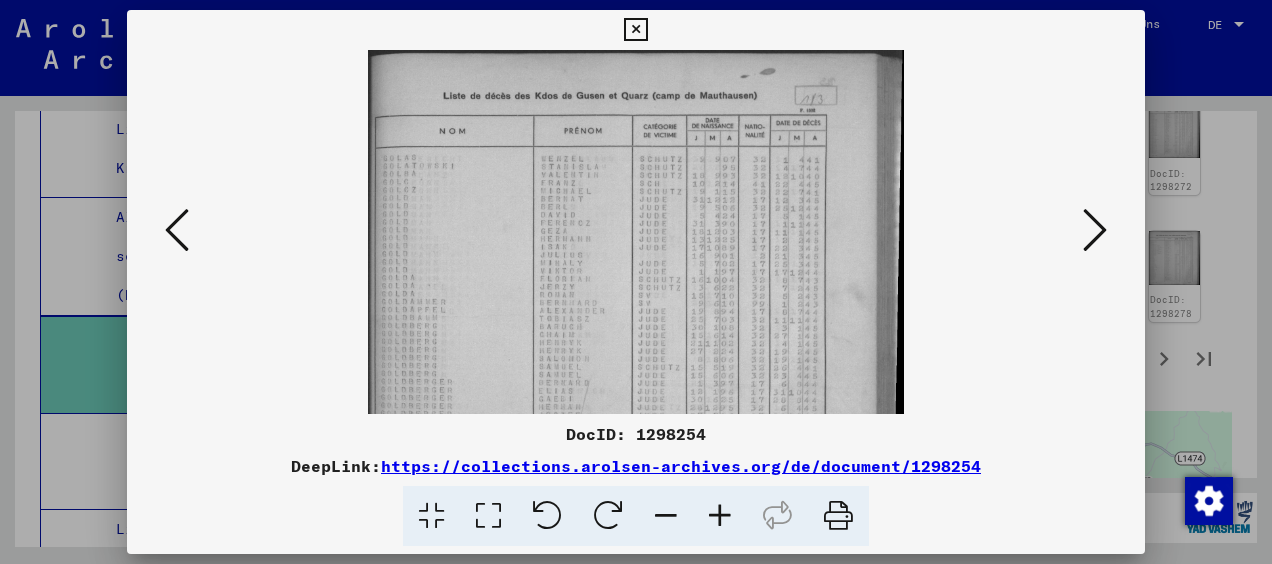 click at bounding box center [720, 516] 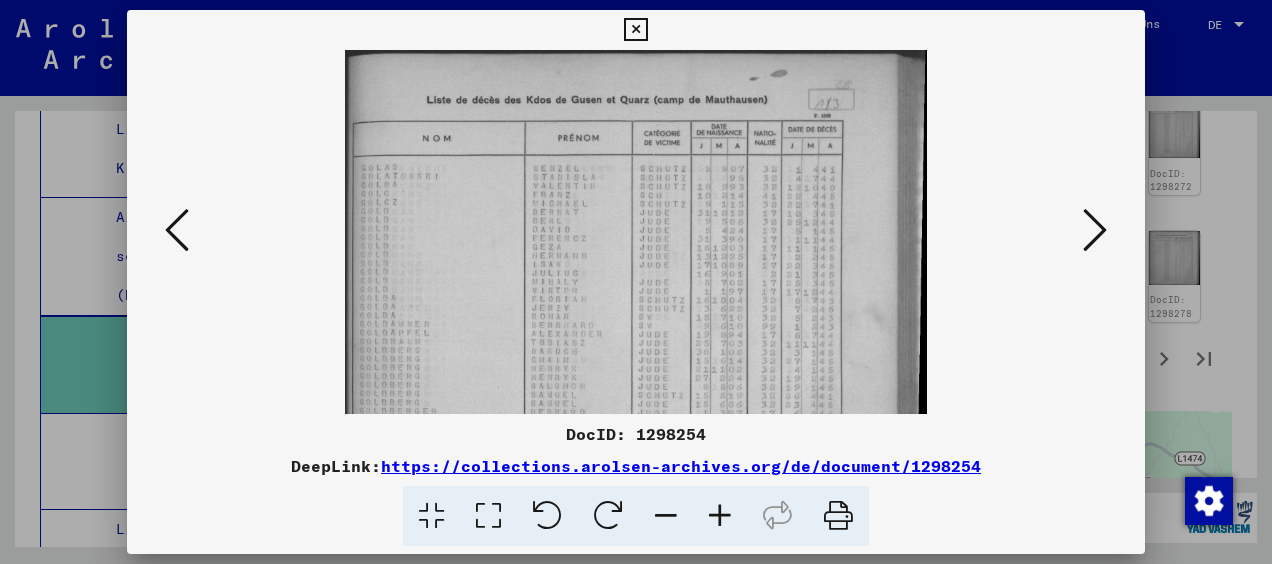 click at bounding box center [720, 516] 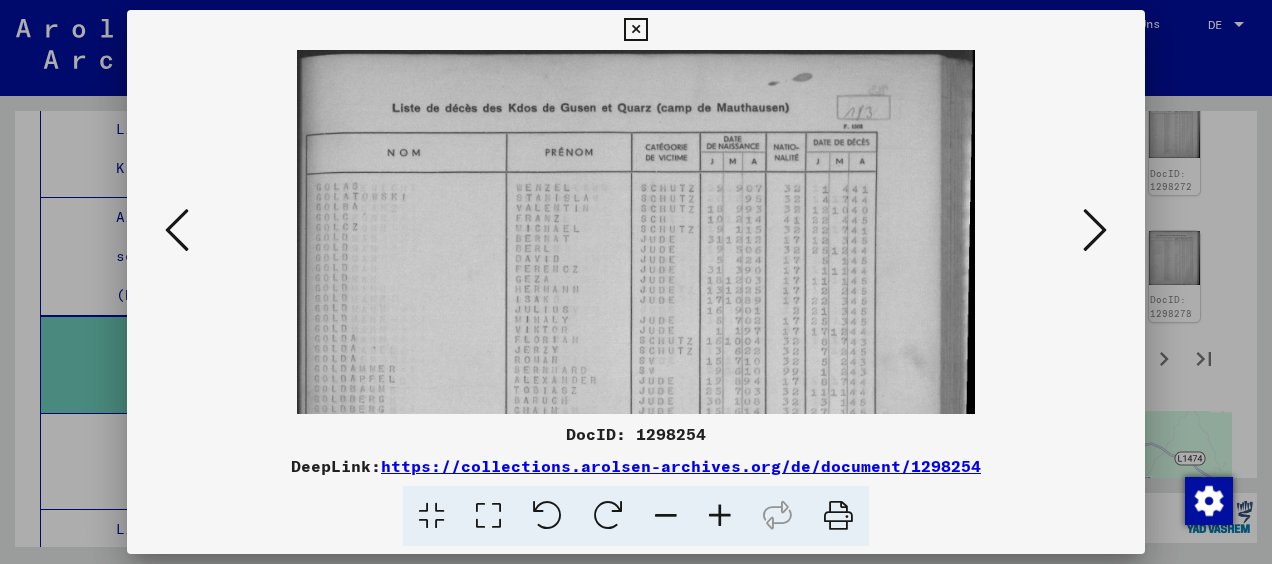click at bounding box center [177, 230] 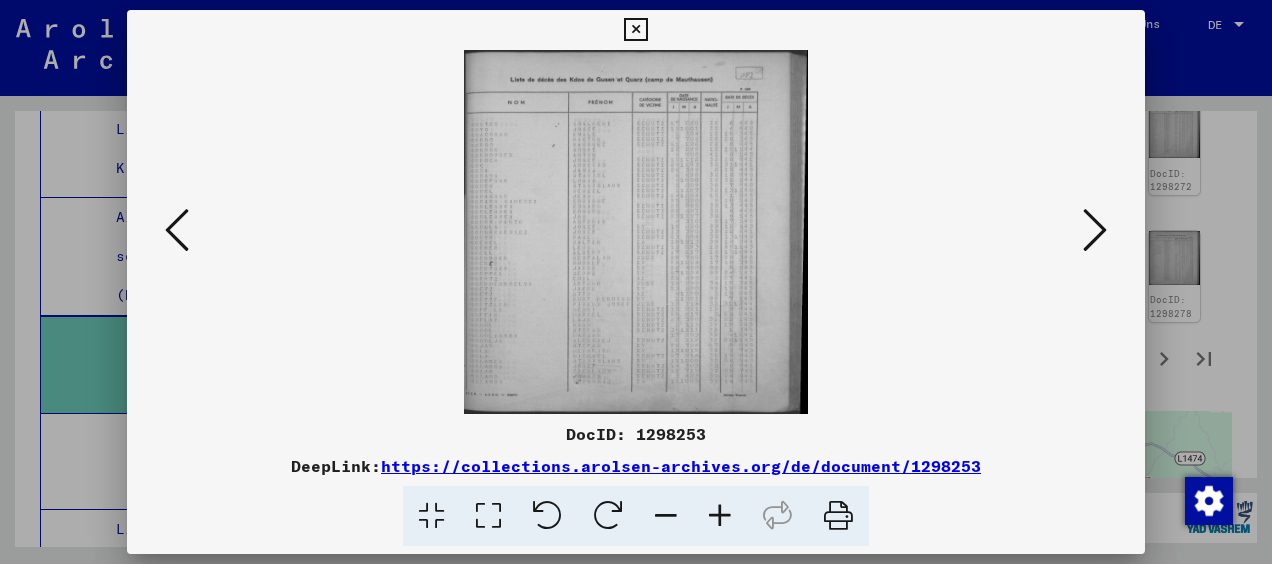 click at bounding box center (177, 230) 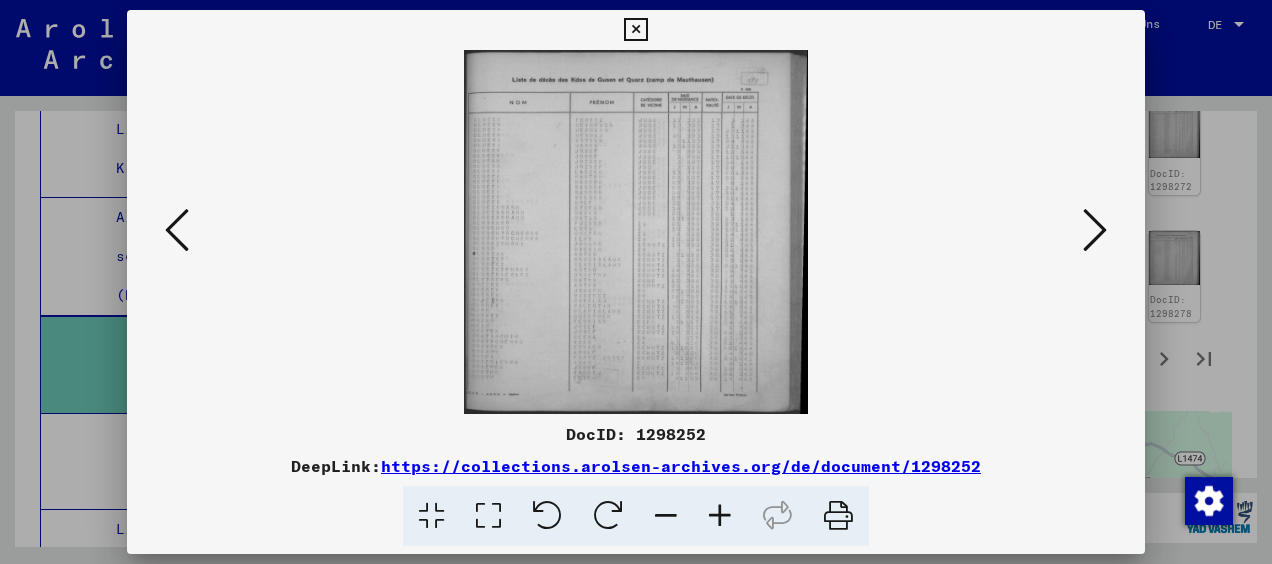 click at bounding box center (177, 230) 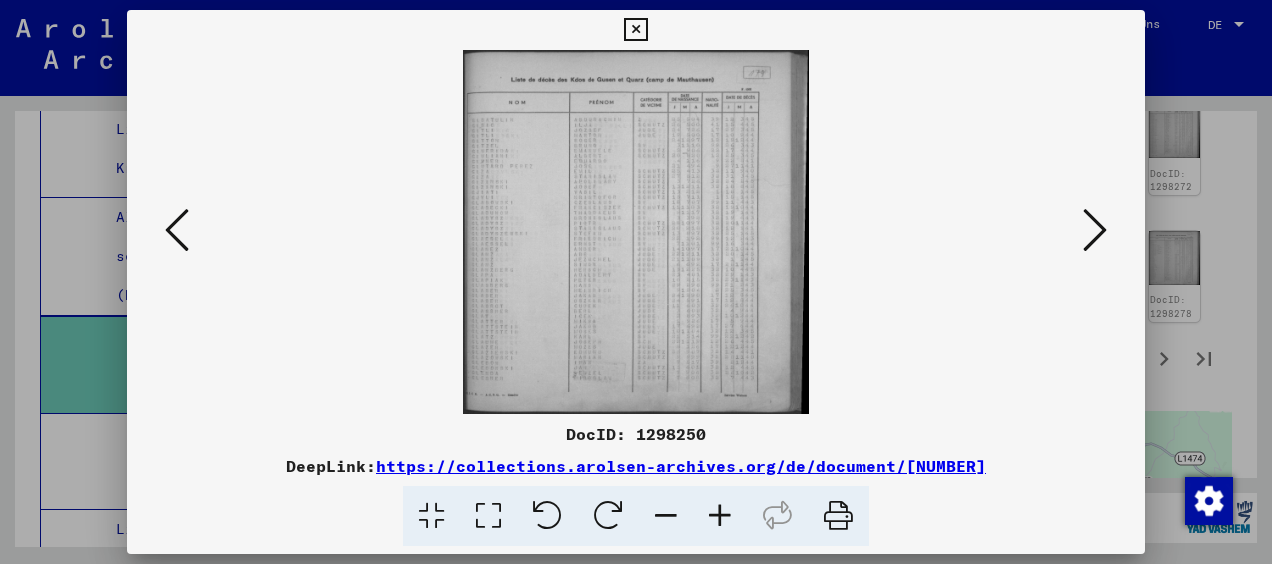 click at bounding box center (177, 230) 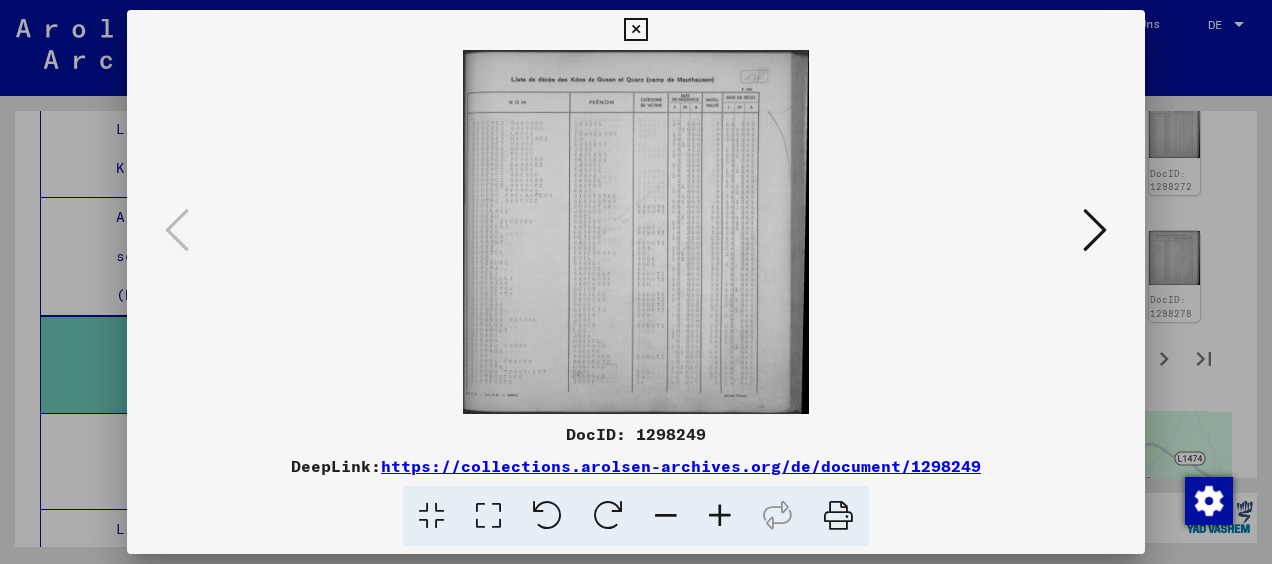 click at bounding box center (635, 30) 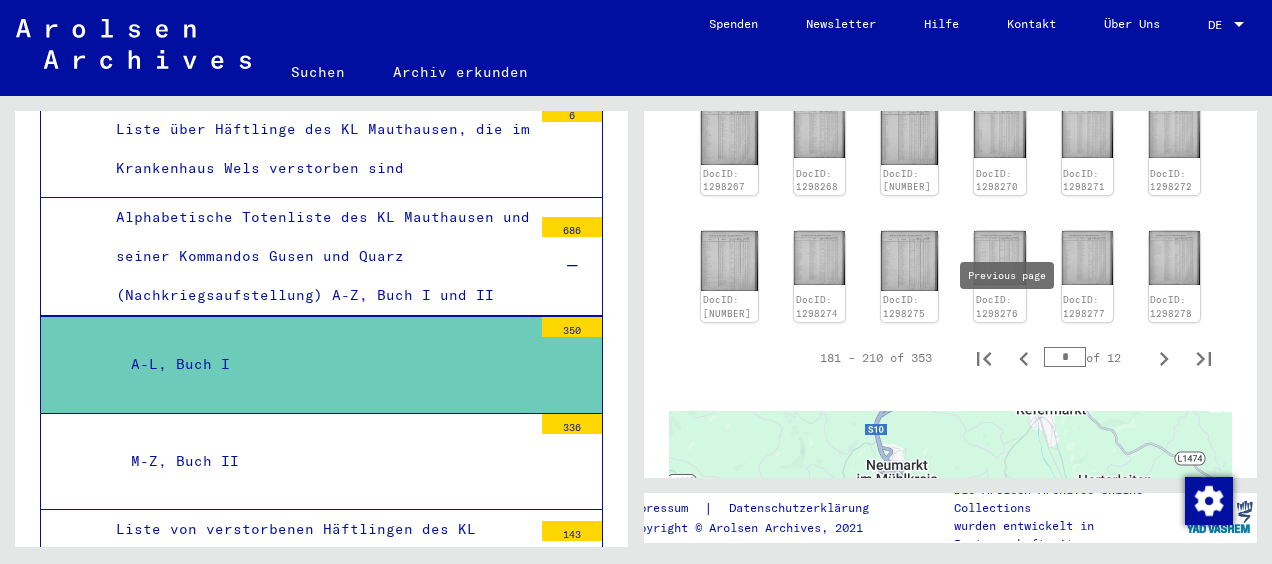 click 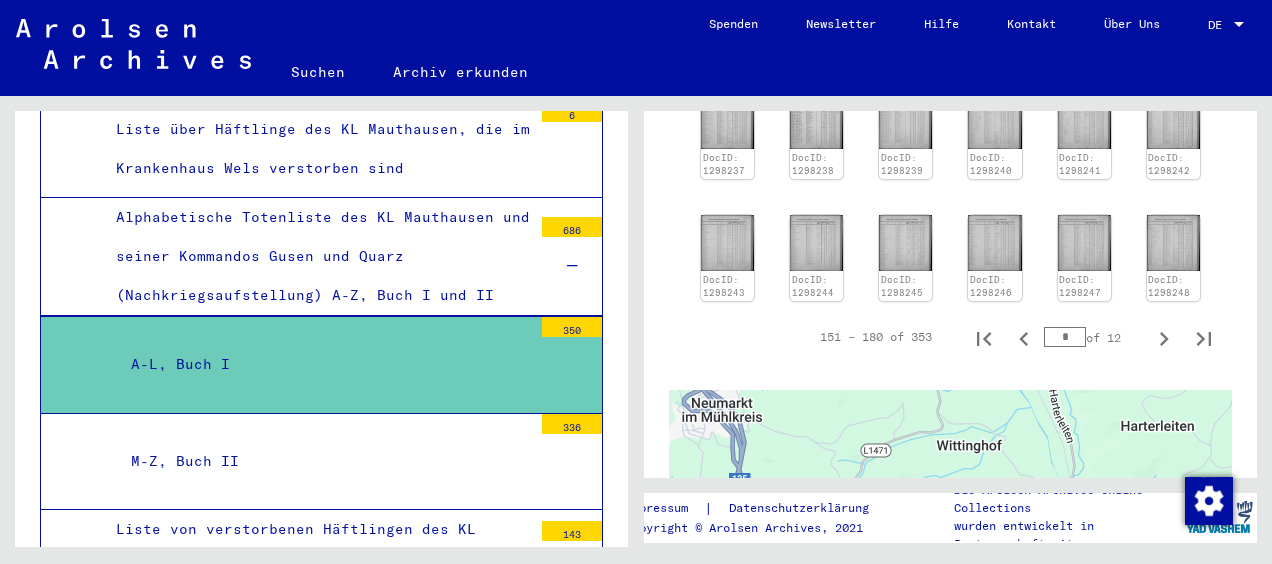 scroll, scrollTop: 553, scrollLeft: 0, axis: vertical 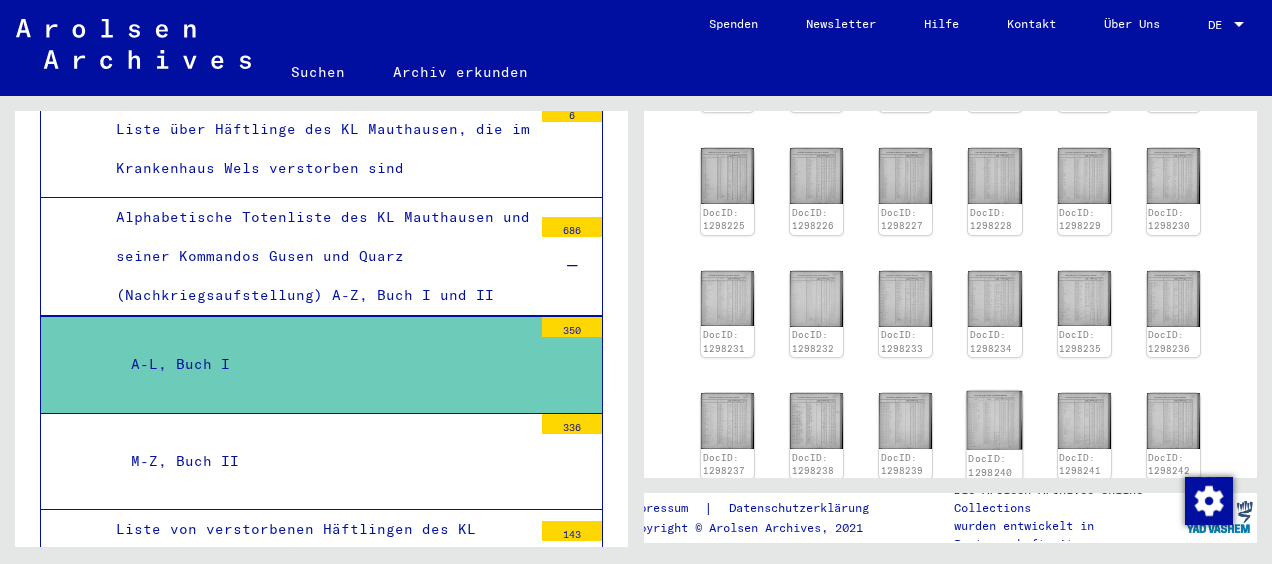 click 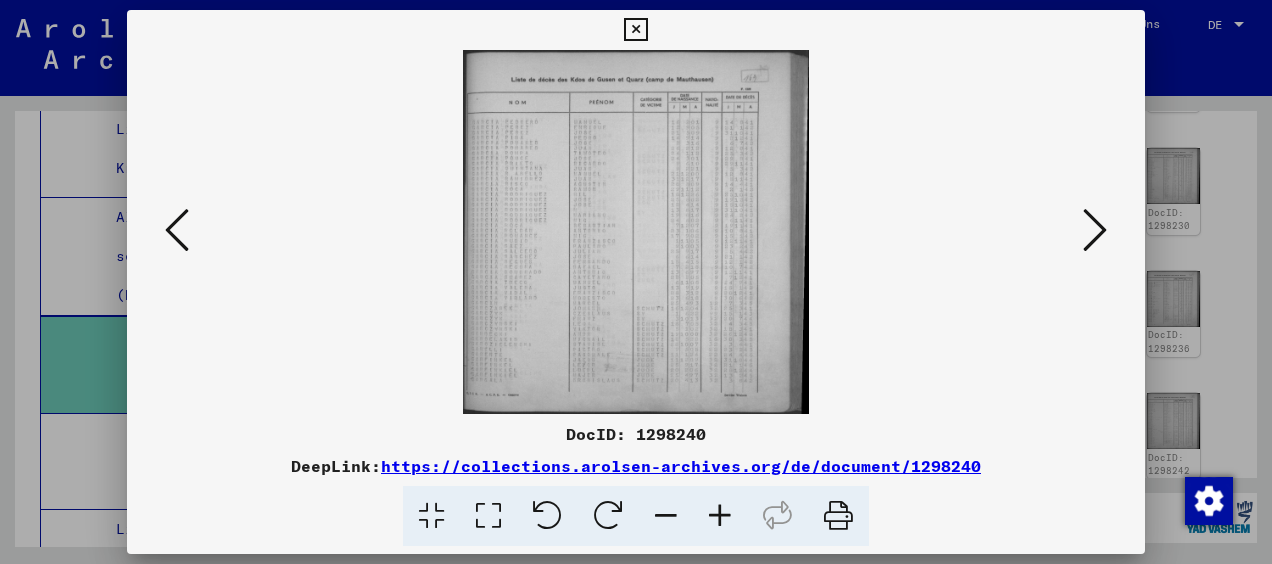 click at bounding box center [720, 516] 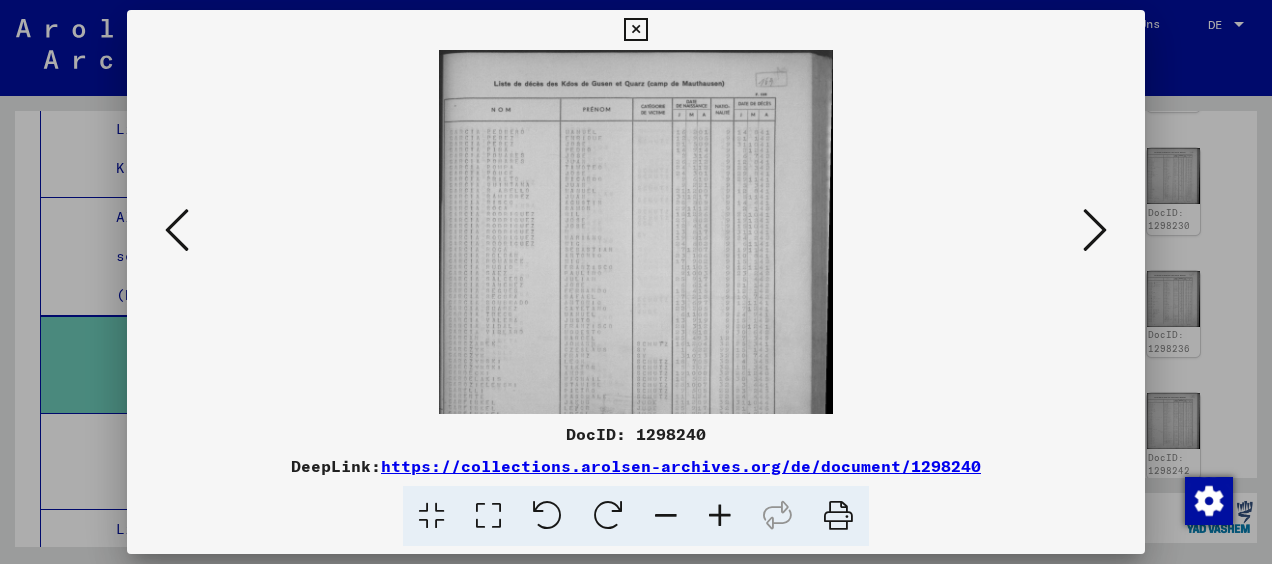 click at bounding box center [720, 516] 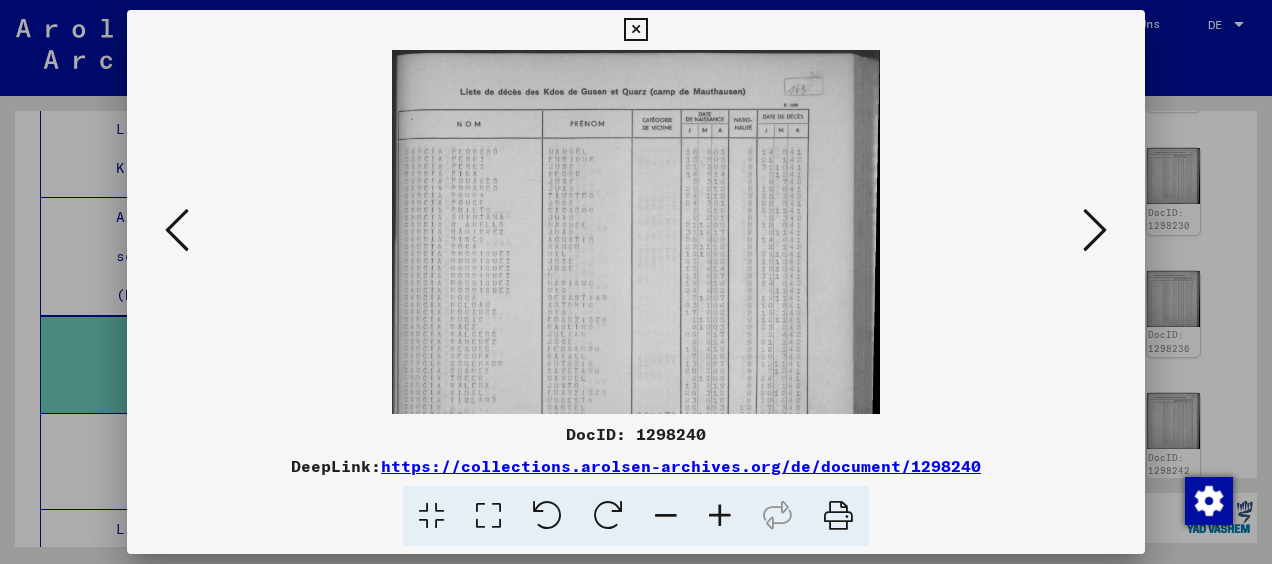 click at bounding box center (720, 516) 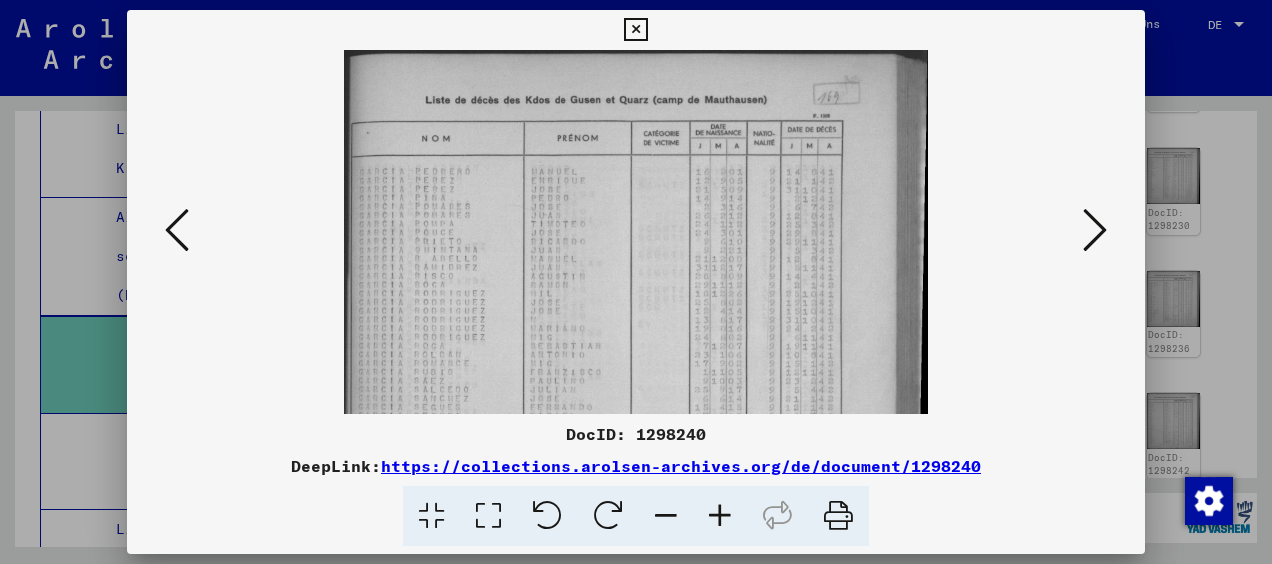 click at bounding box center (720, 516) 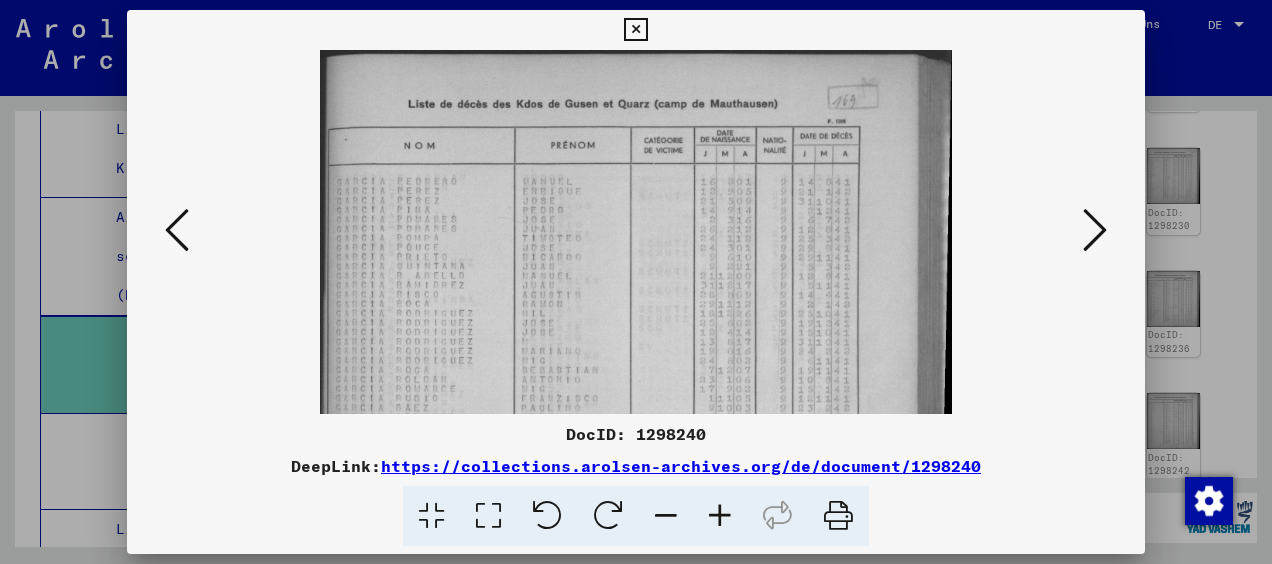 click at bounding box center [720, 516] 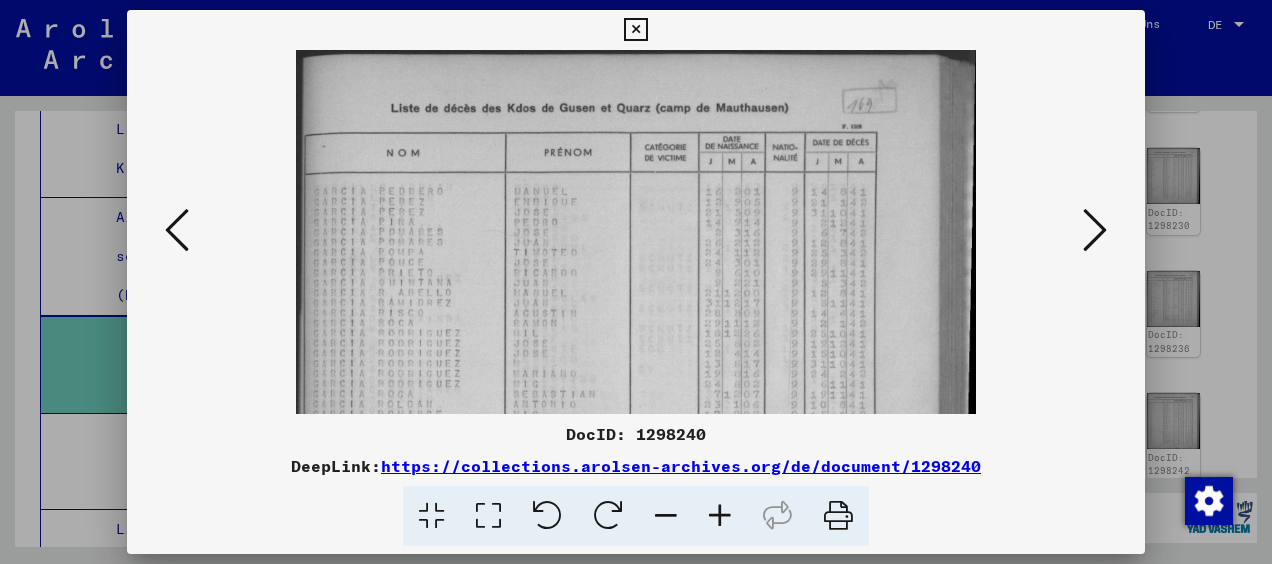 click at bounding box center [1095, 230] 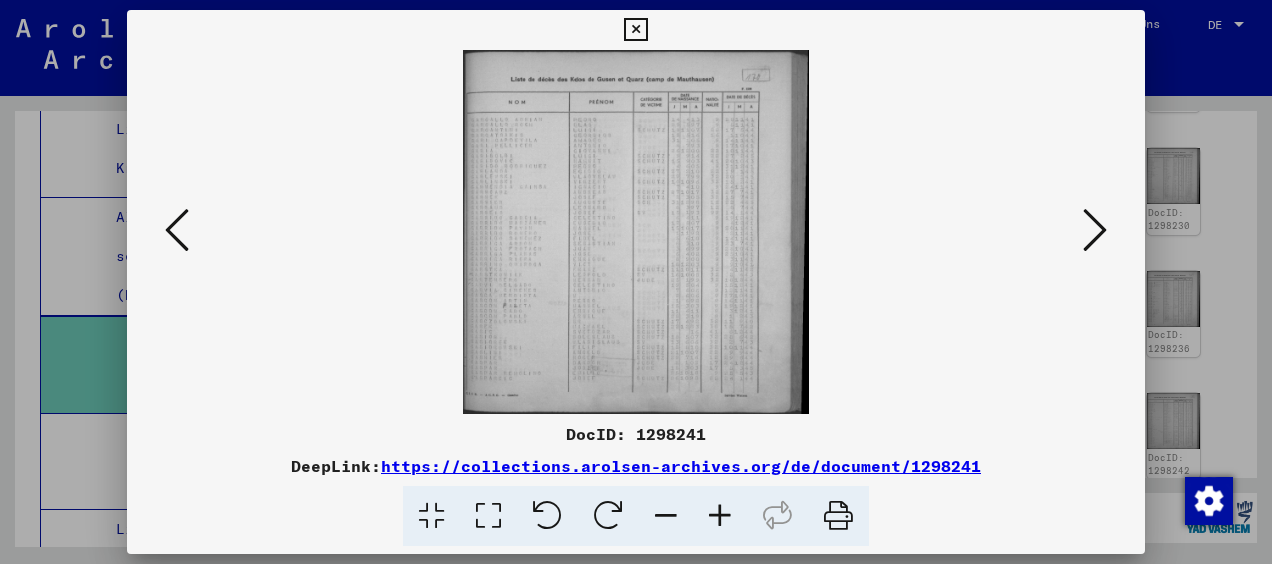 click at bounding box center (1095, 230) 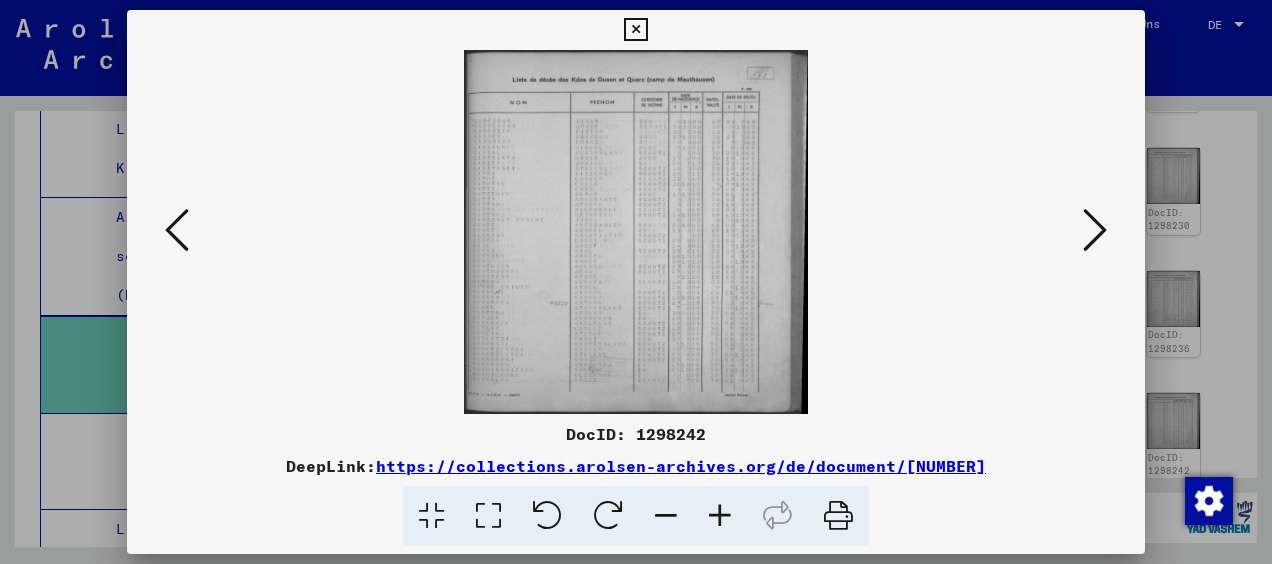 click at bounding box center [1095, 230] 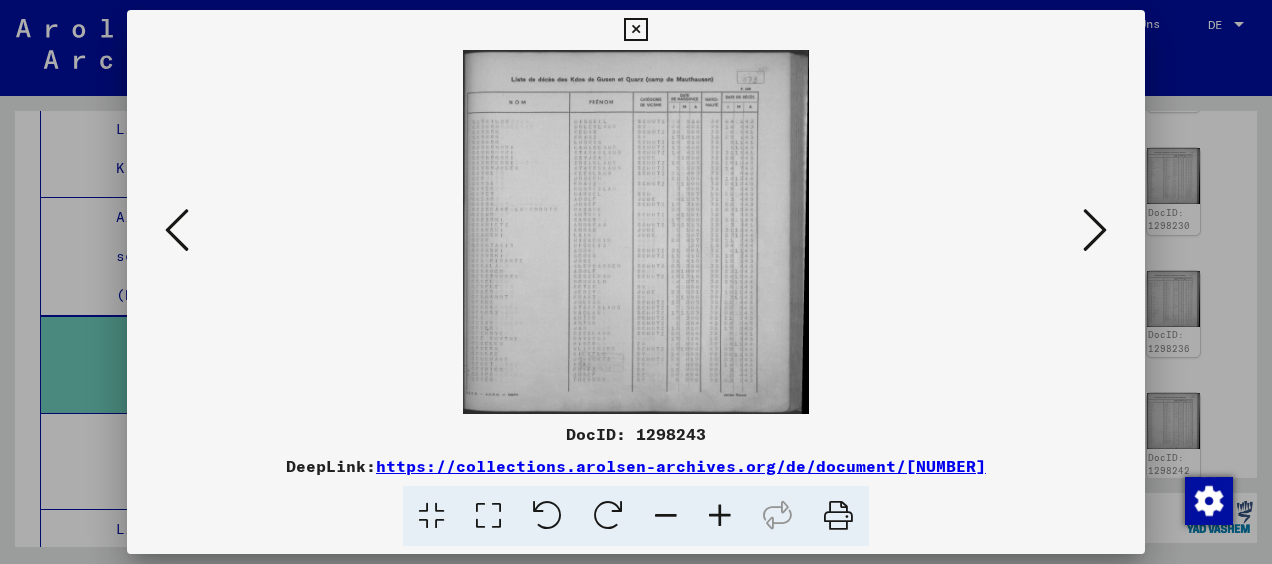 click at bounding box center [720, 516] 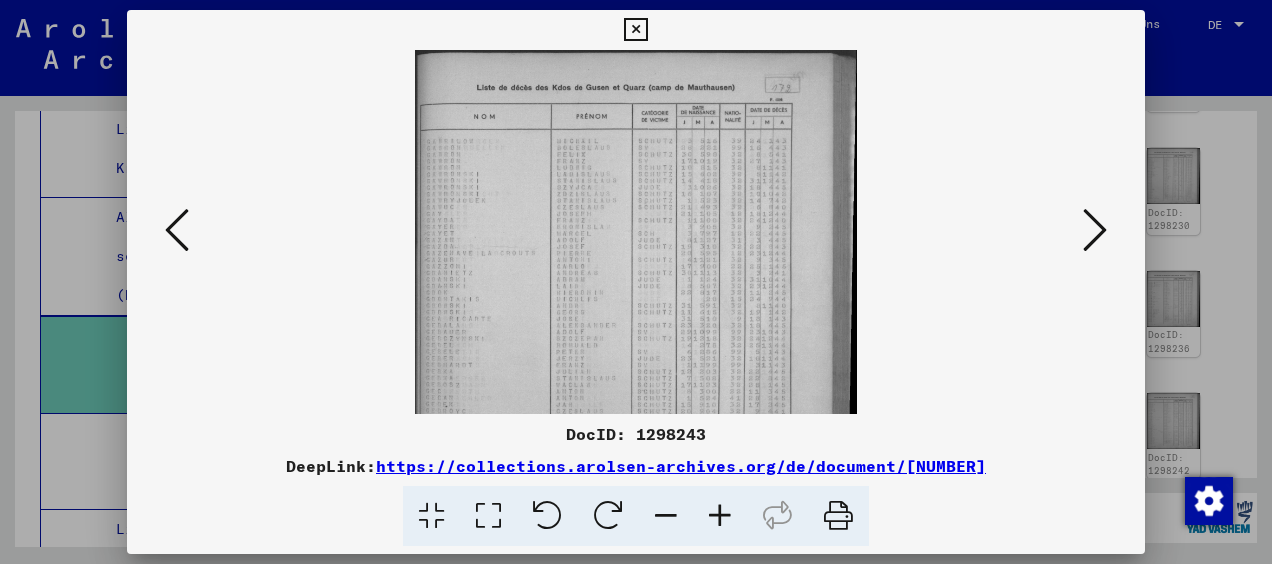 click at bounding box center [720, 516] 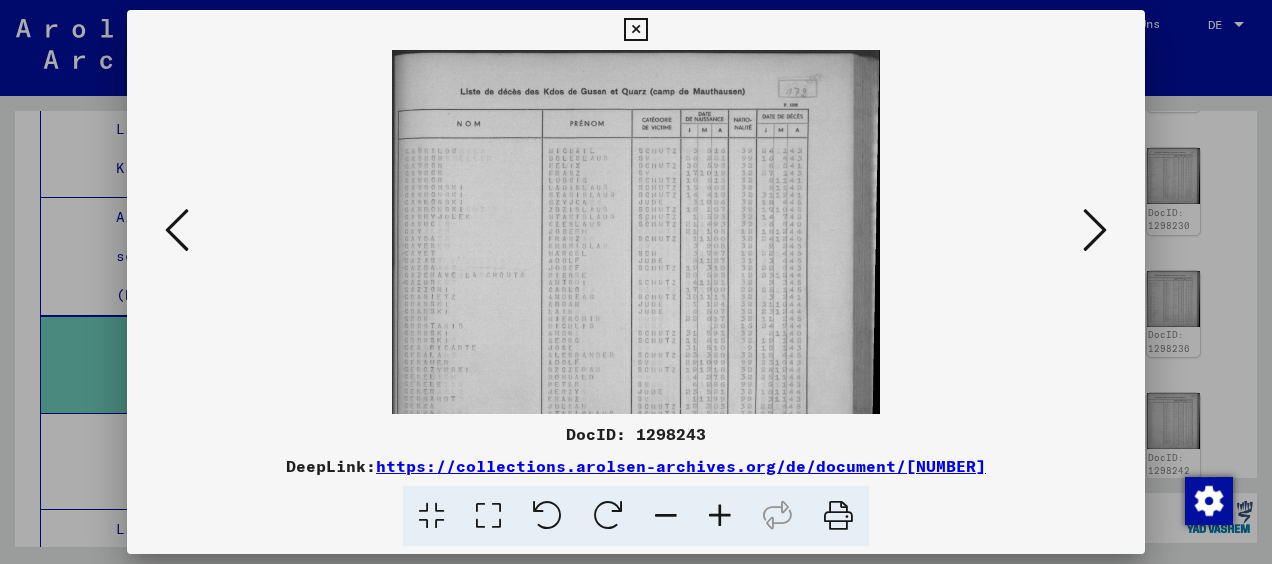 click at bounding box center (720, 516) 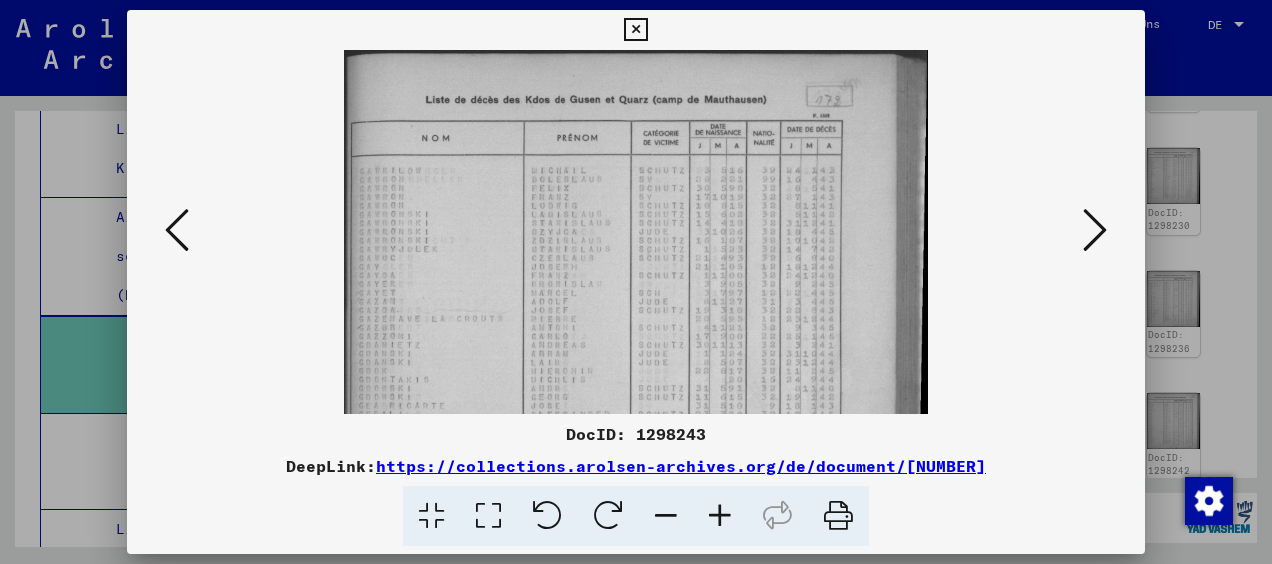 click at bounding box center (1095, 230) 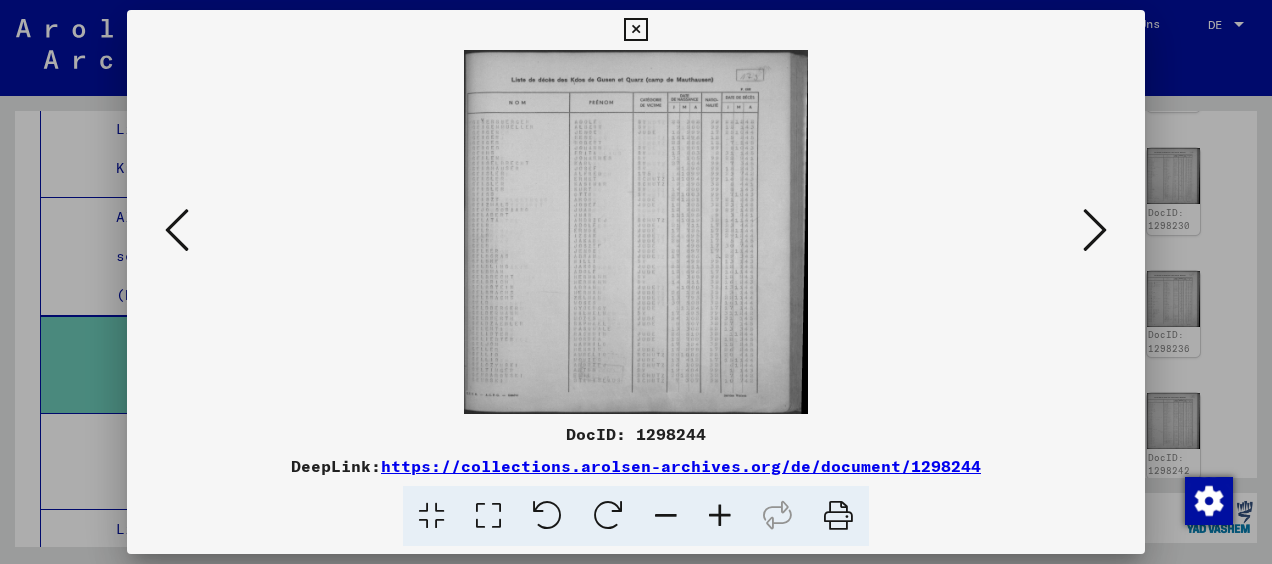 click at bounding box center (1095, 230) 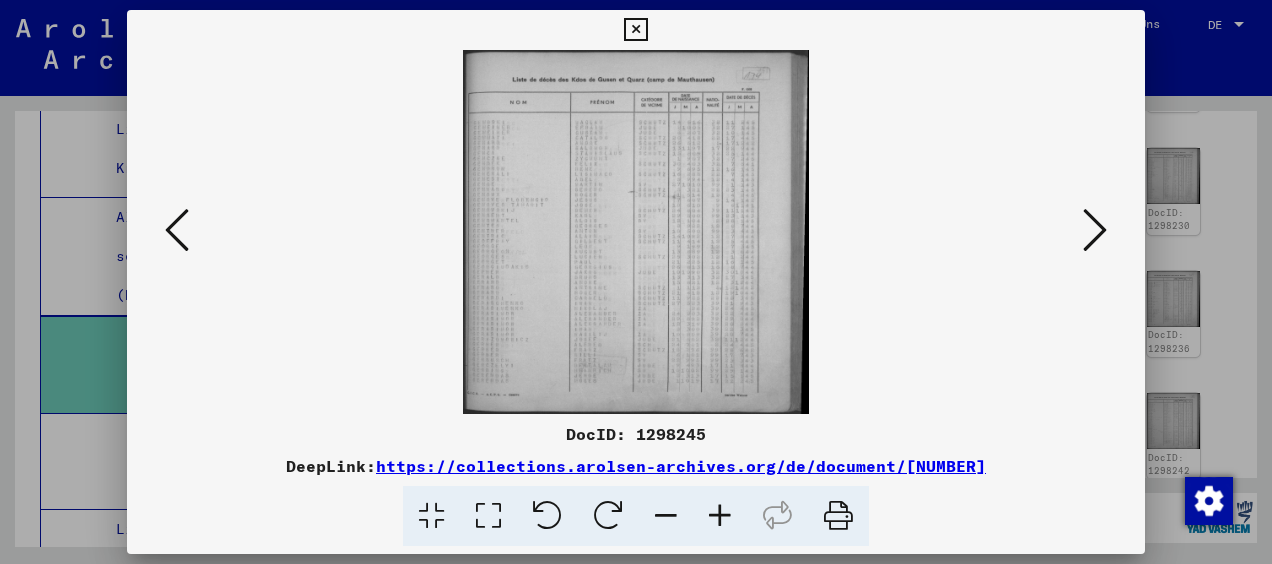 click at bounding box center [1095, 230] 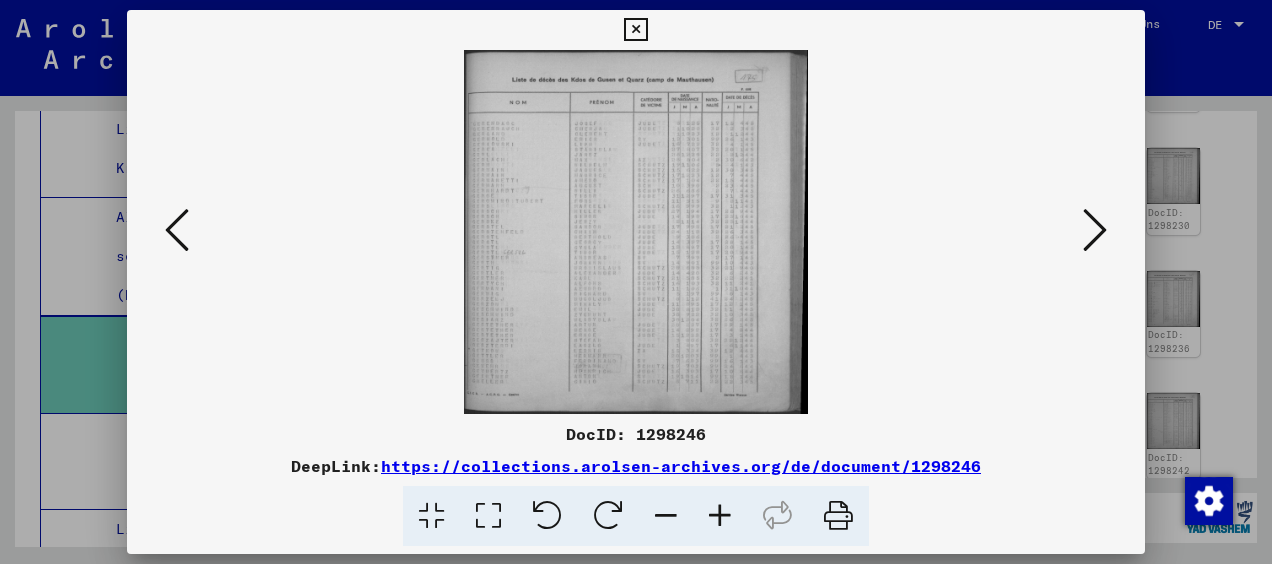 click at bounding box center [720, 516] 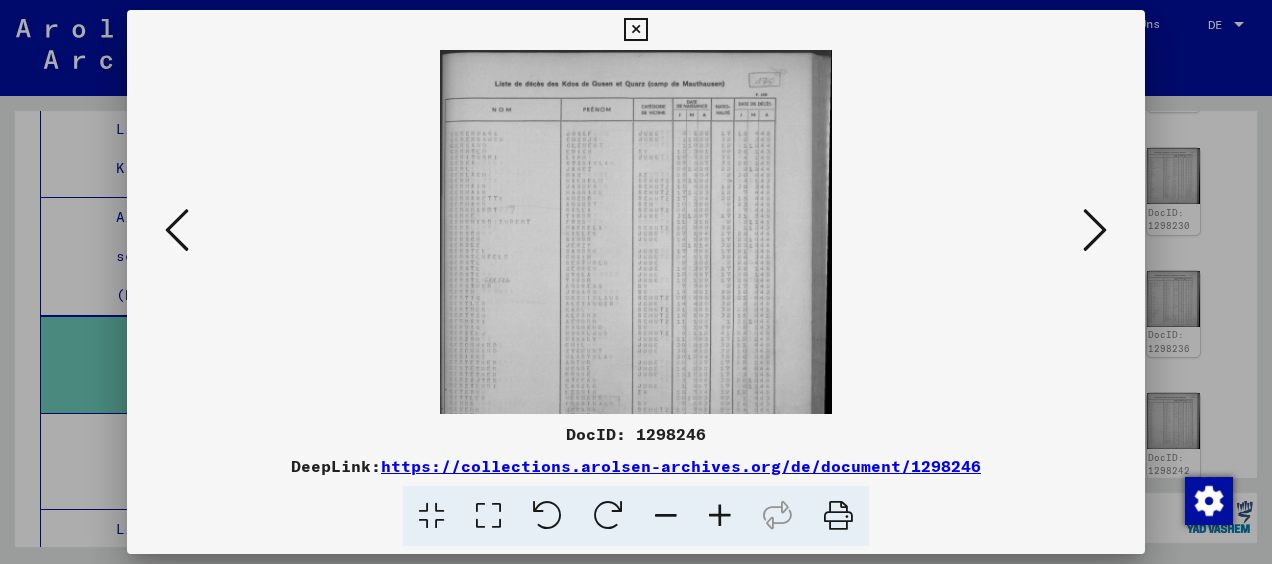 click at bounding box center [636, 257] 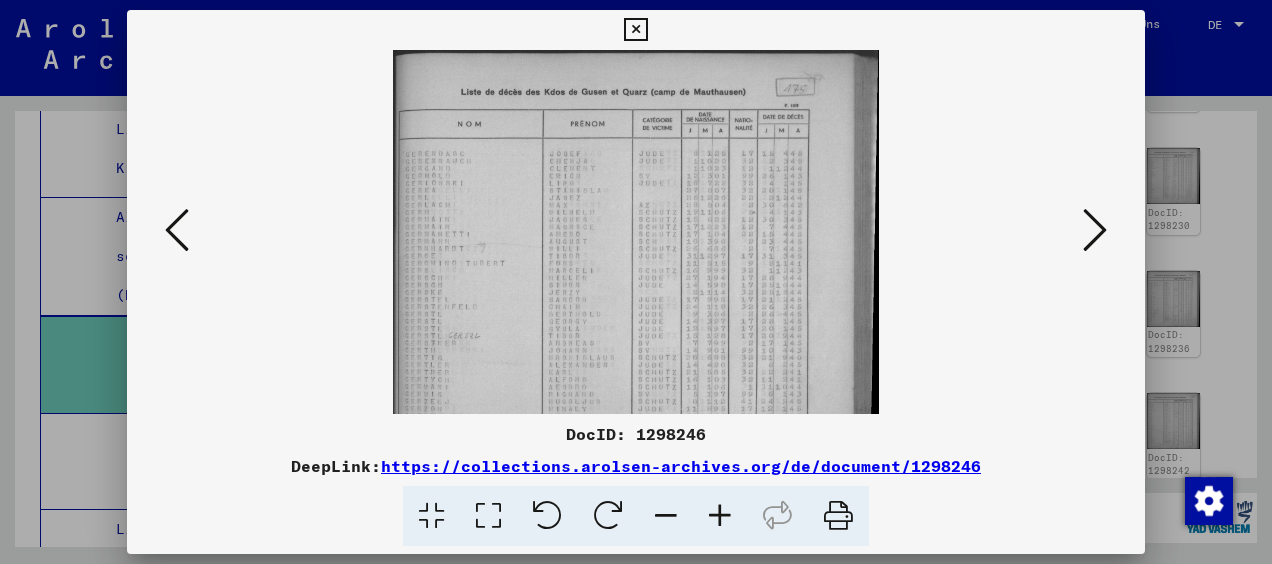 click at bounding box center [720, 516] 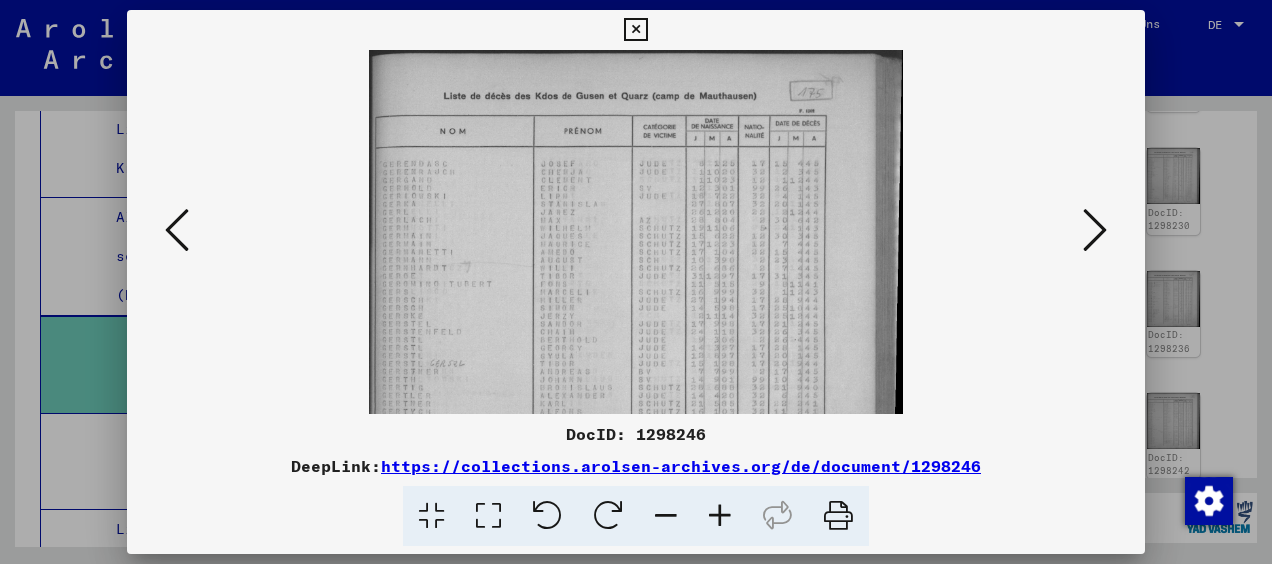 click at bounding box center [720, 516] 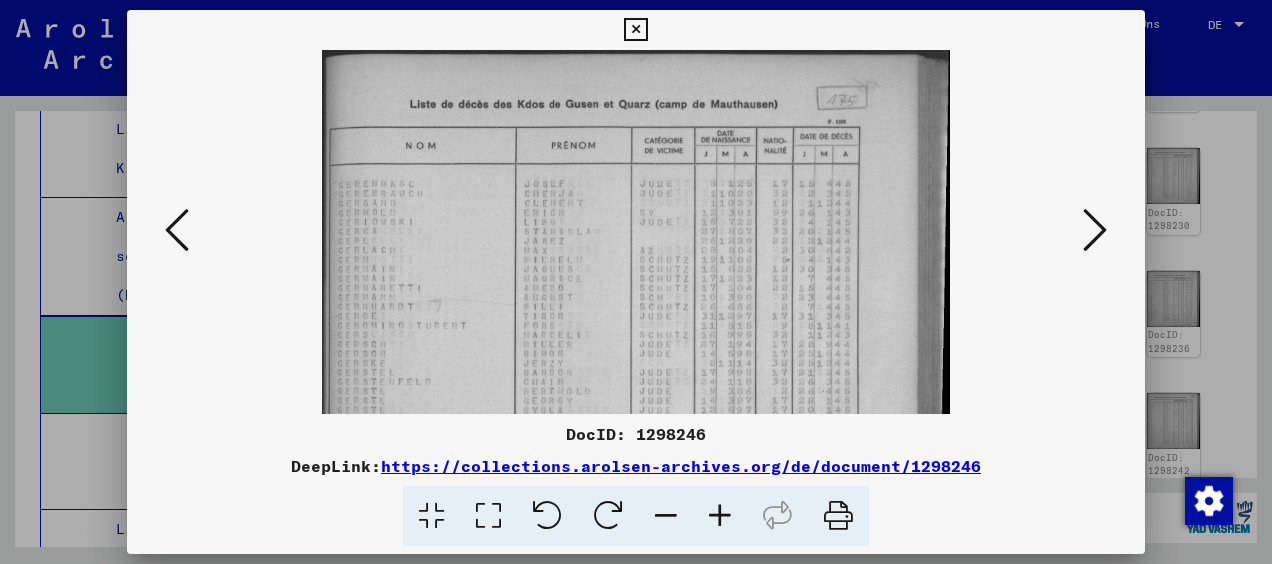 click at bounding box center [720, 516] 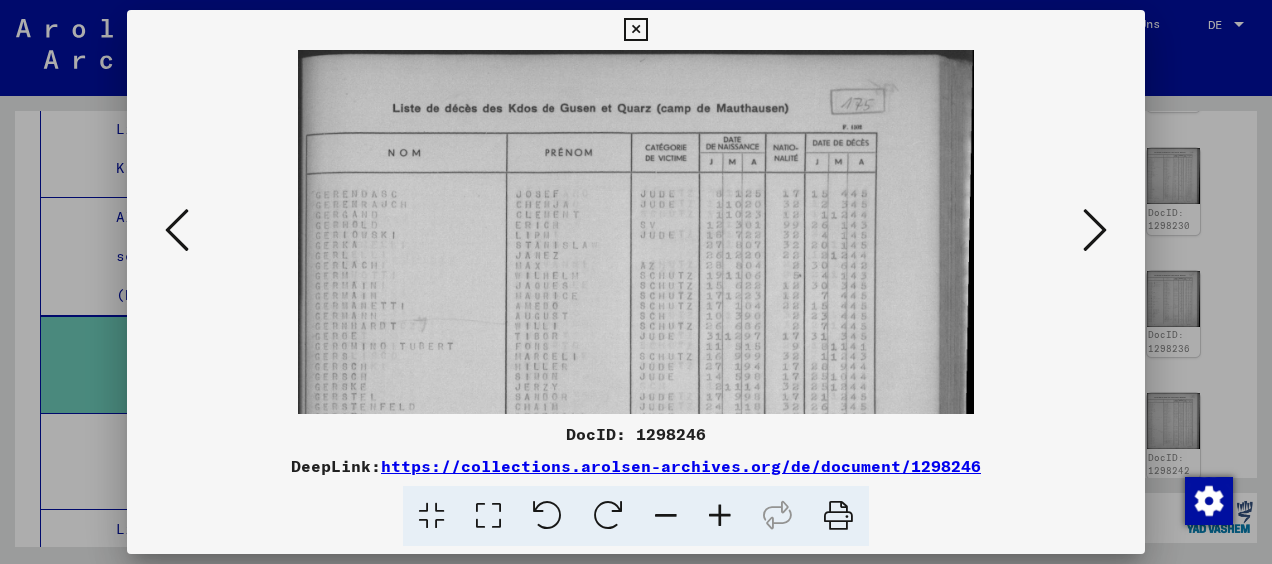 click at bounding box center [177, 231] 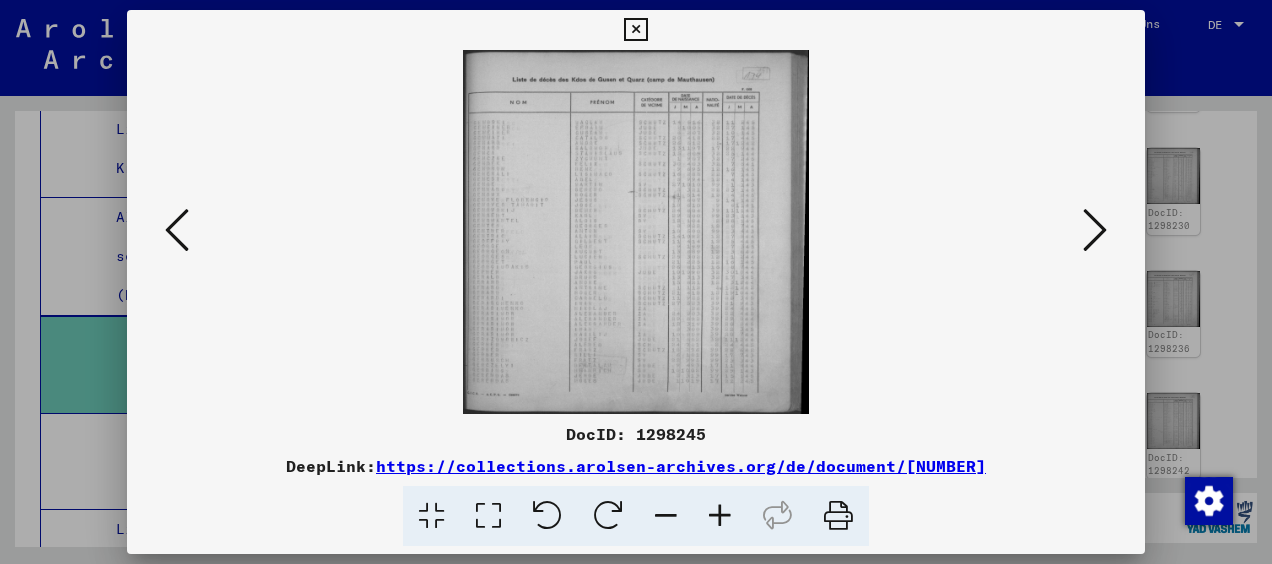drag, startPoint x: 728, startPoint y: 508, endPoint x: 578, endPoint y: 301, distance: 255.6345 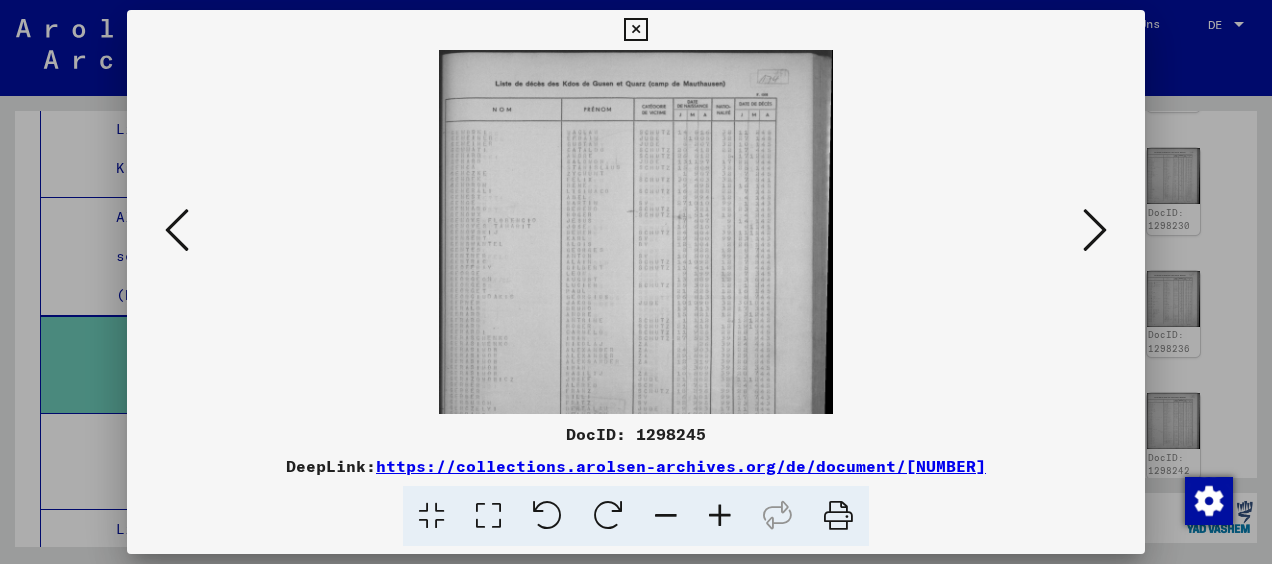 click at bounding box center (720, 516) 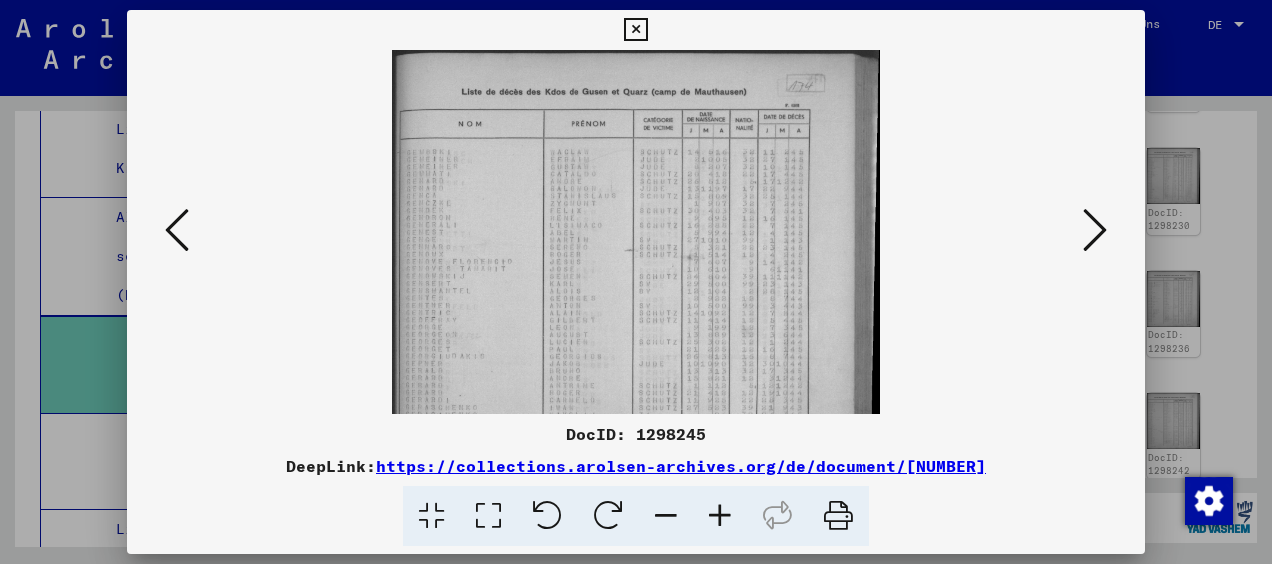 click at bounding box center [720, 516] 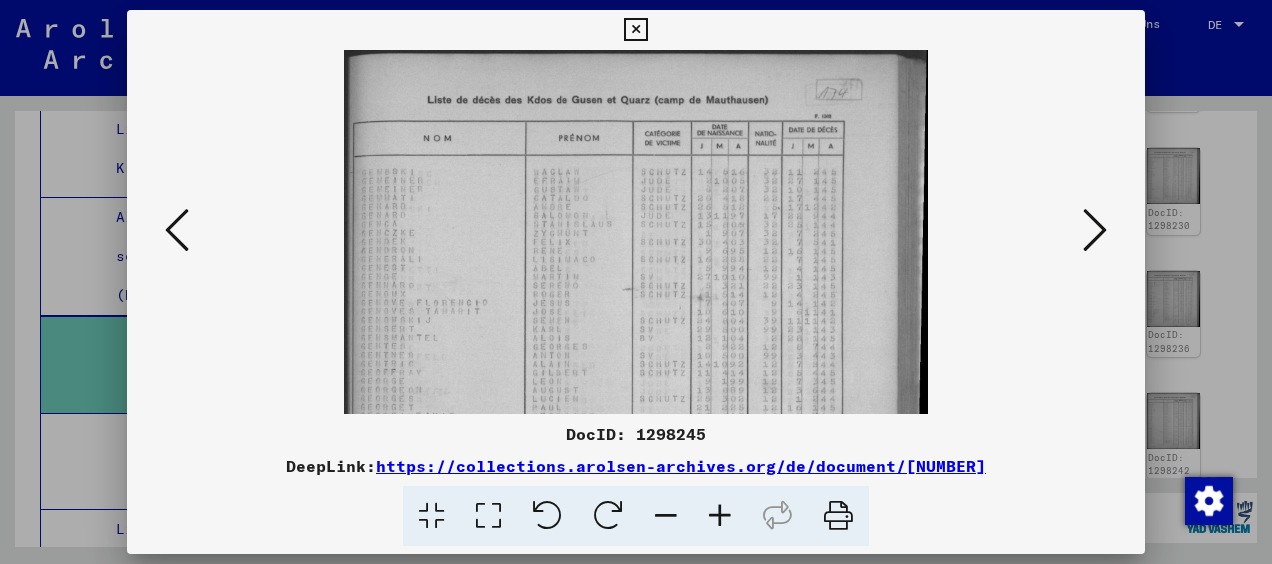 click at bounding box center (720, 516) 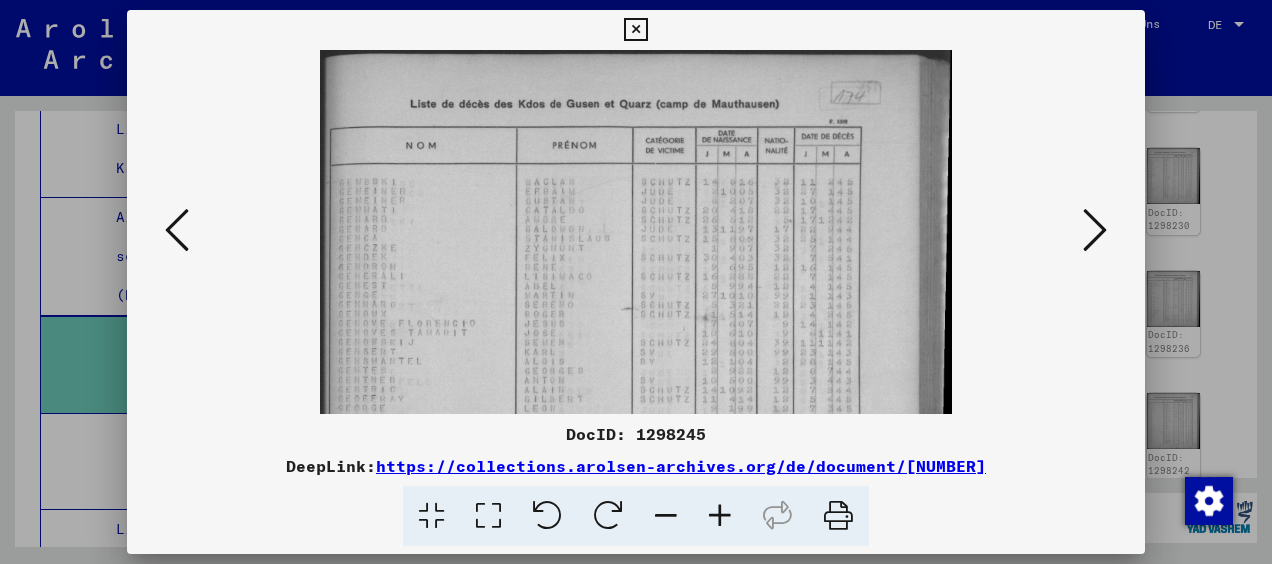drag, startPoint x: 176, startPoint y: 240, endPoint x: 202, endPoint y: 244, distance: 26.305893 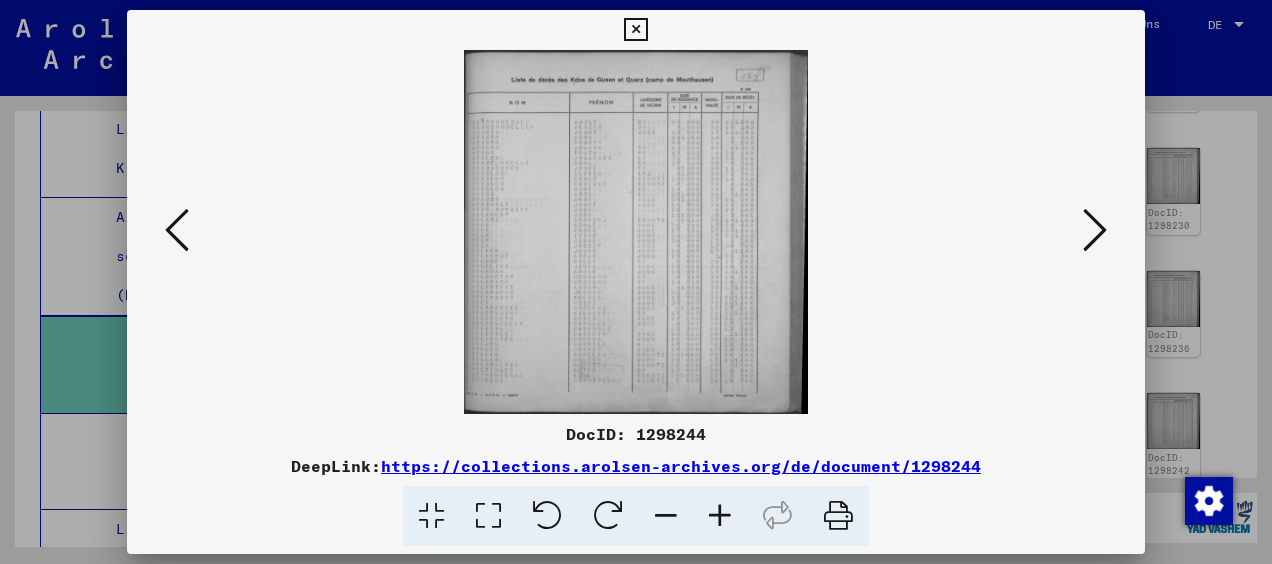 click at bounding box center [720, 516] 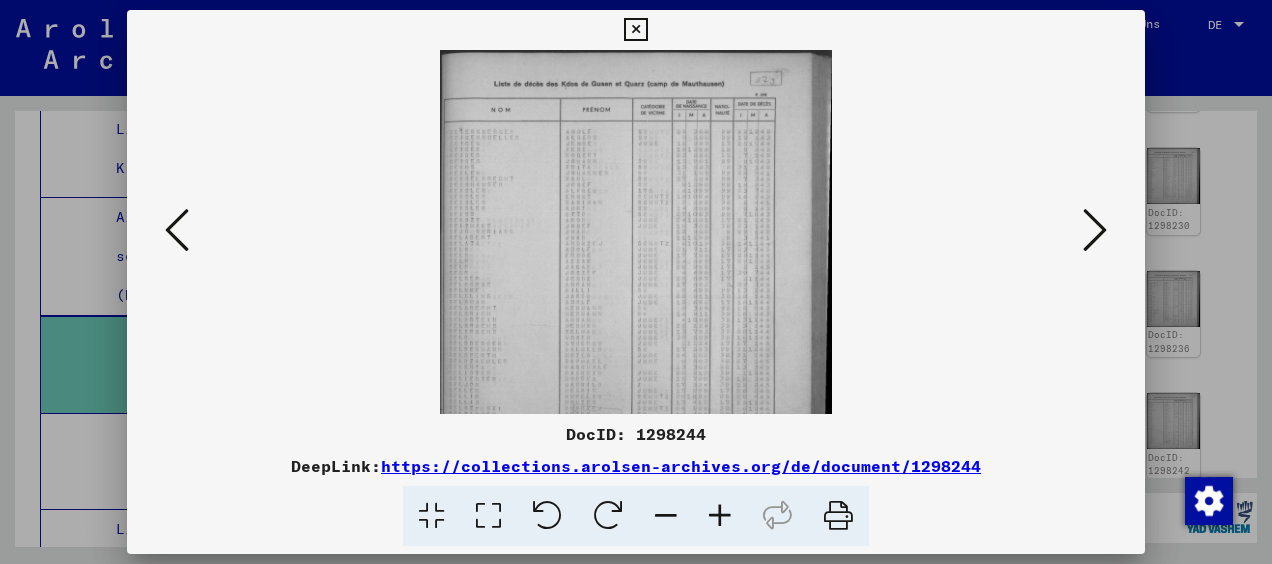 click at bounding box center [720, 516] 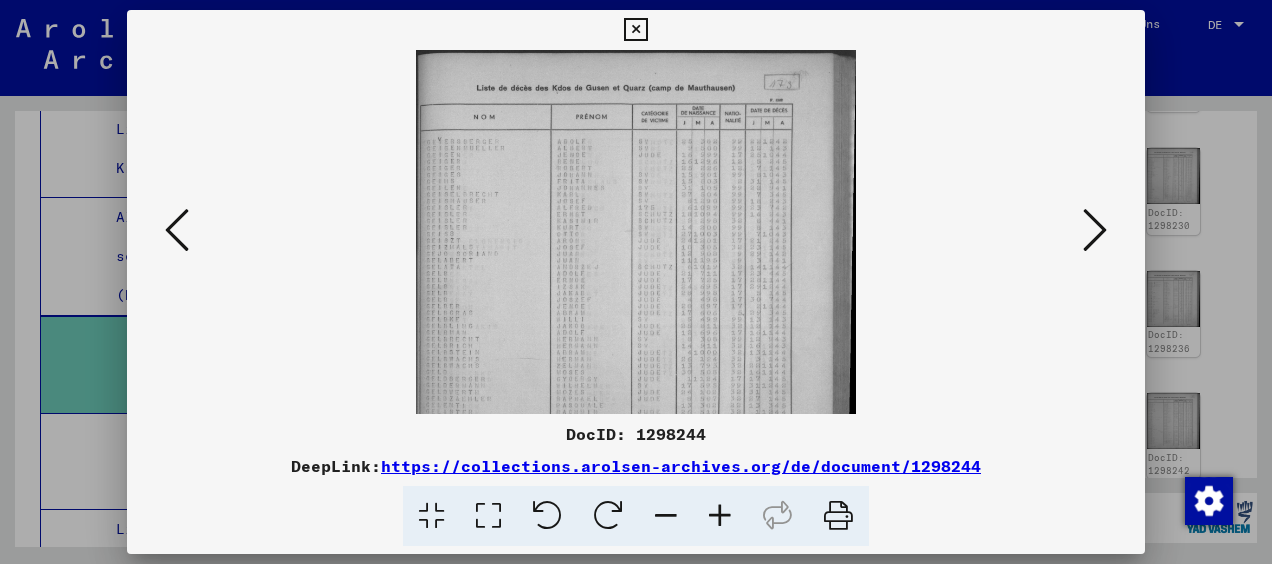 click at bounding box center [720, 516] 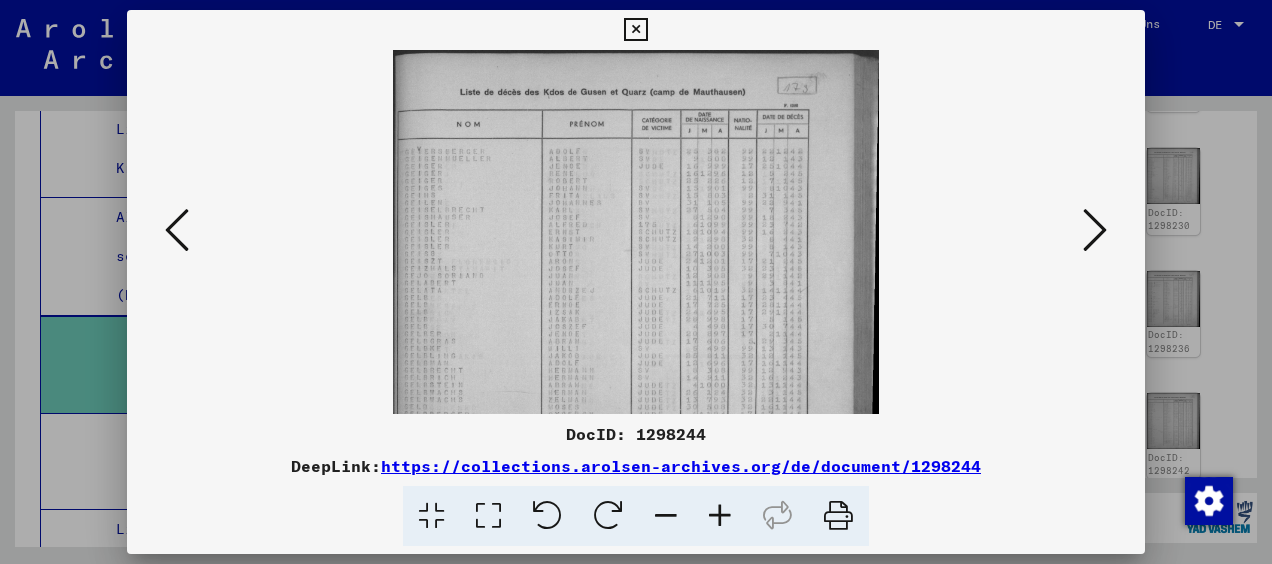click at bounding box center [720, 516] 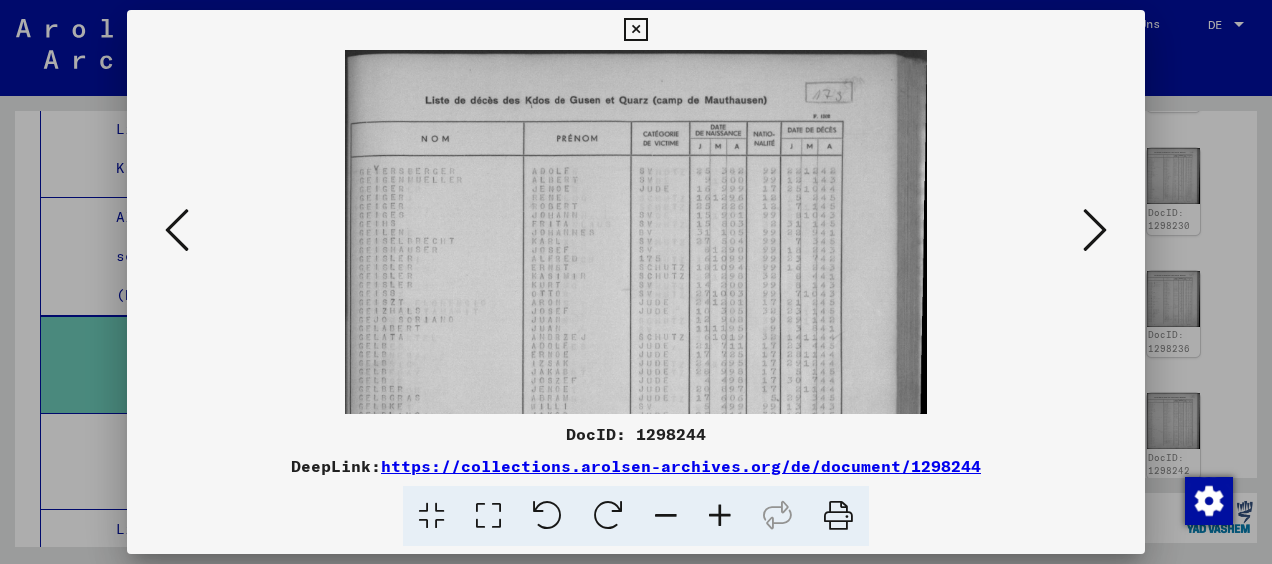 click at bounding box center (720, 516) 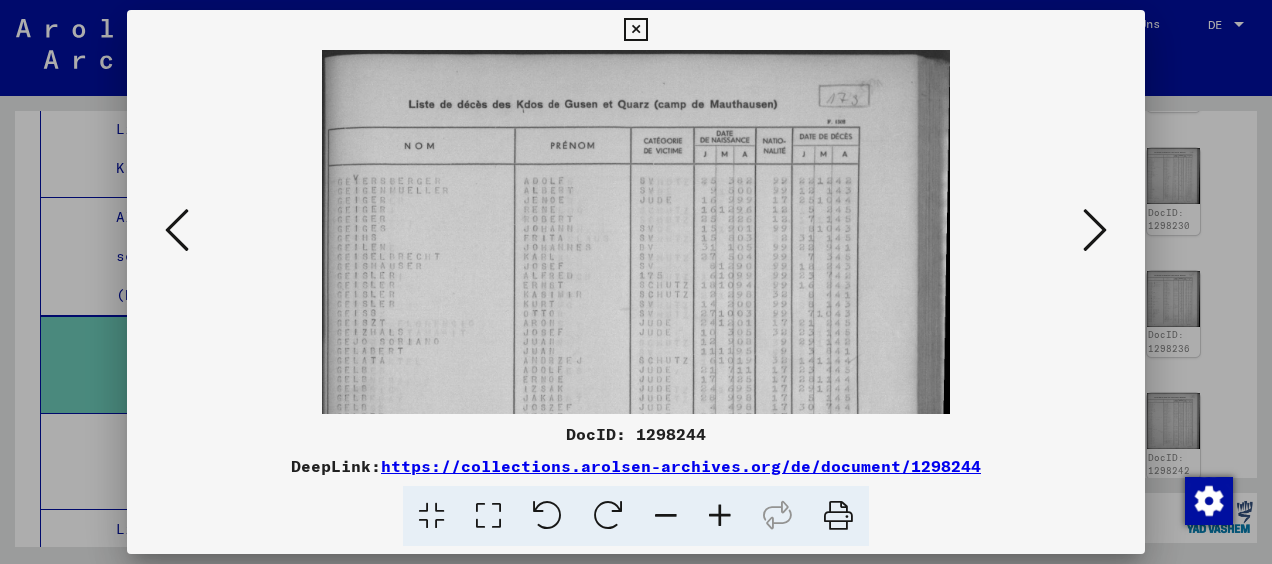 click at bounding box center (720, 516) 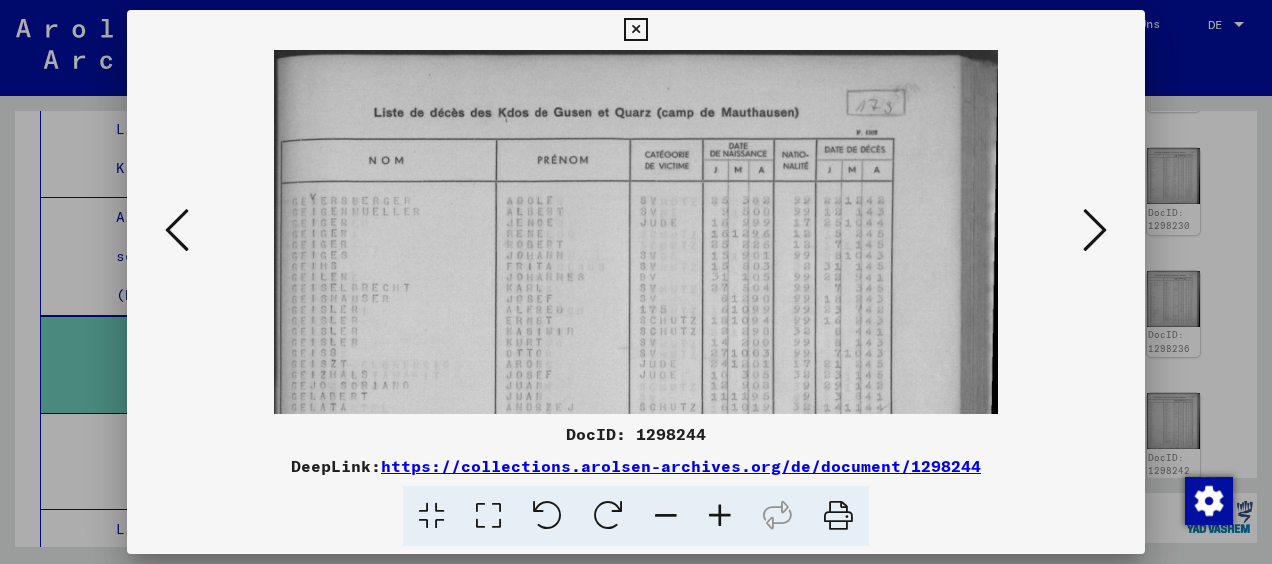 drag, startPoint x: 443, startPoint y: 379, endPoint x: 486, endPoint y: 131, distance: 251.70023 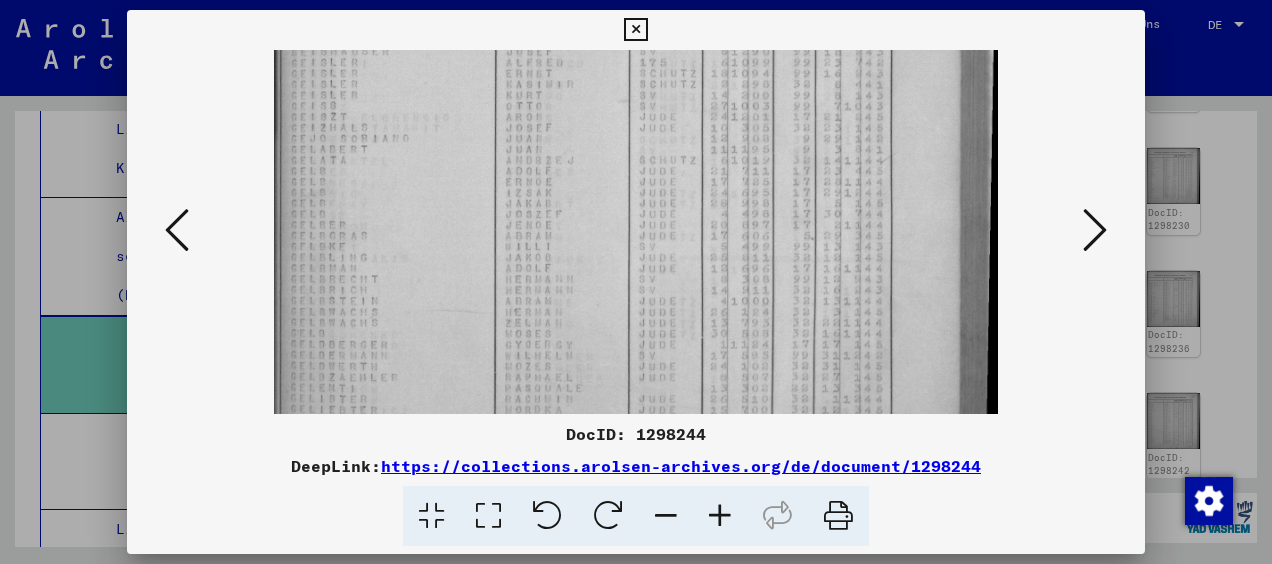scroll, scrollTop: 400, scrollLeft: 0, axis: vertical 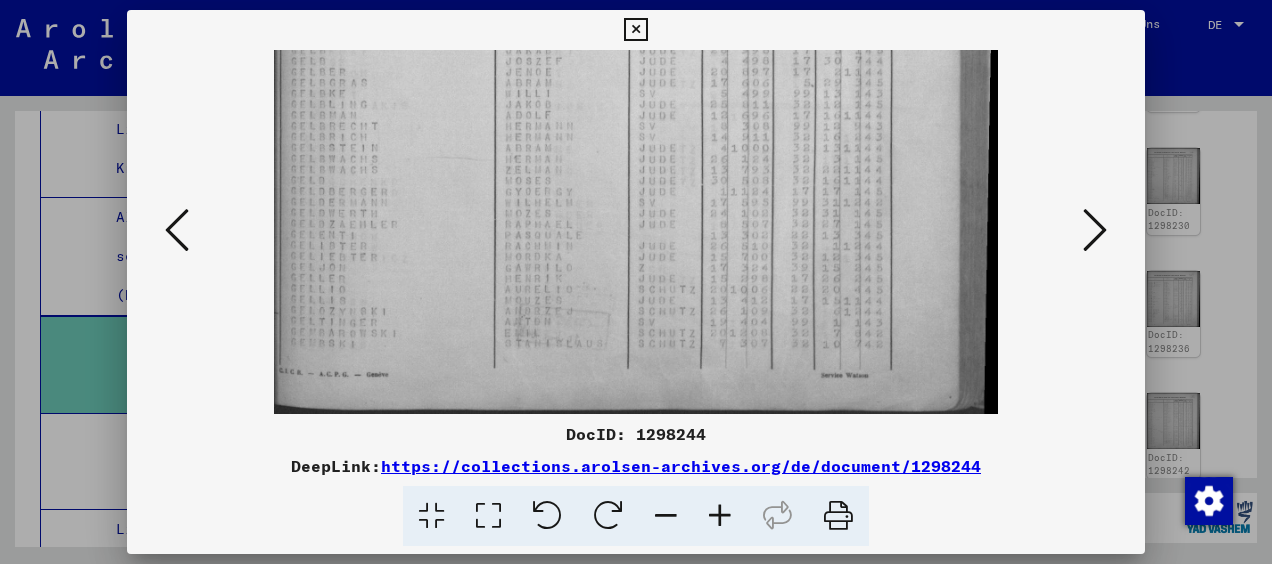 drag, startPoint x: 543, startPoint y: 320, endPoint x: 512, endPoint y: 132, distance: 190.53871 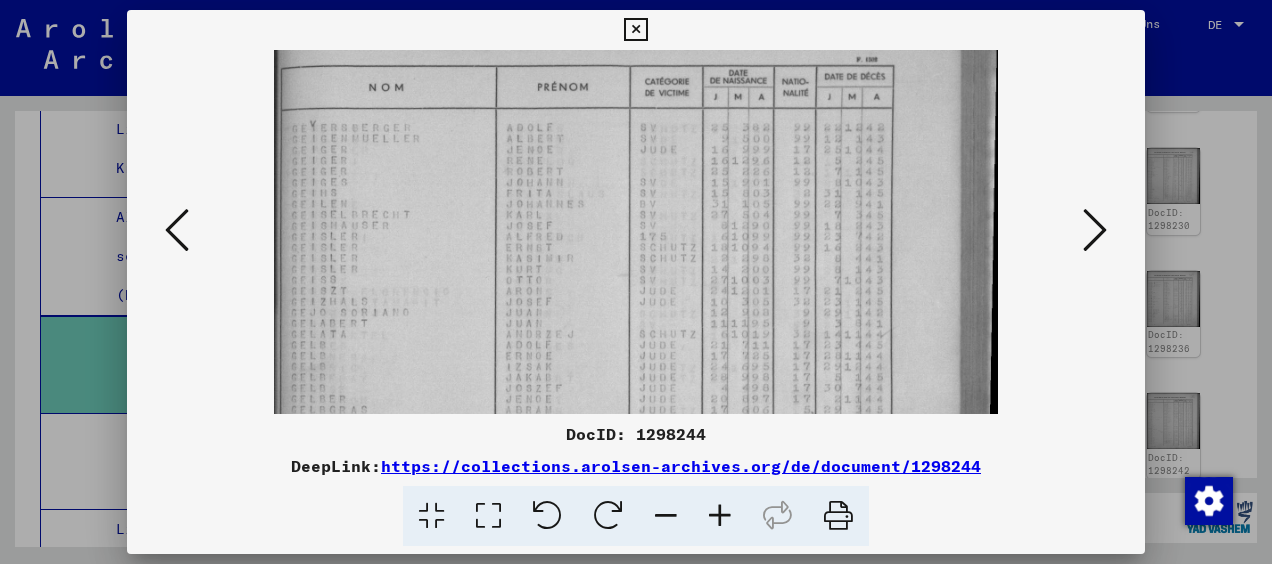 scroll, scrollTop: 90, scrollLeft: 0, axis: vertical 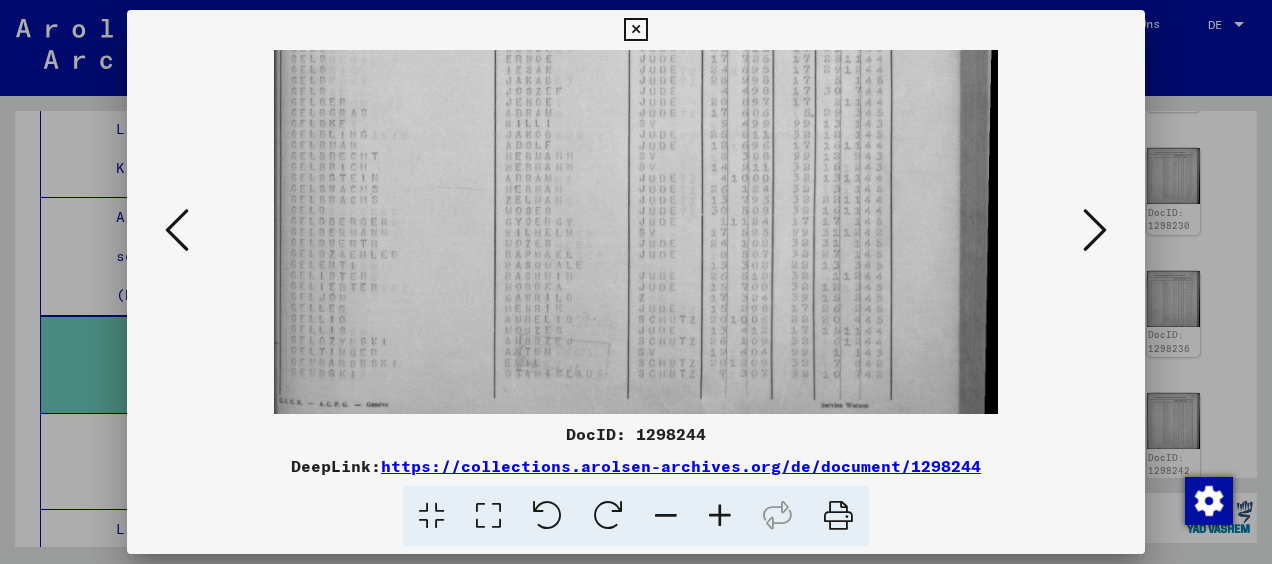 drag, startPoint x: 860, startPoint y: 345, endPoint x: 852, endPoint y: 54, distance: 291.10995 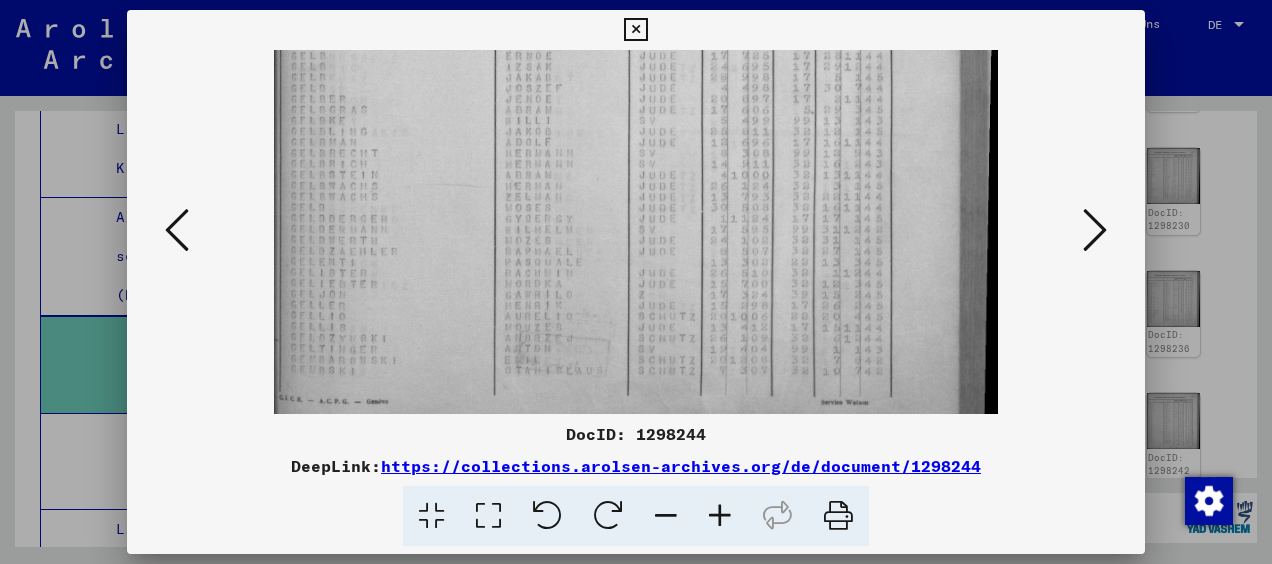 click at bounding box center [635, 59] 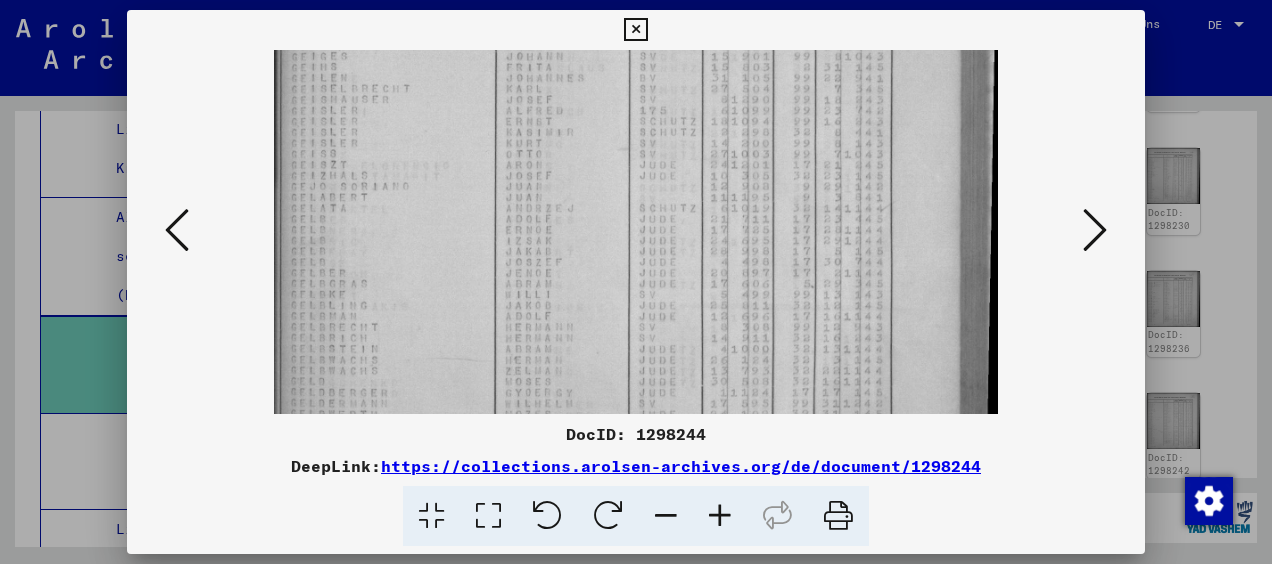 click at bounding box center (635, 233) 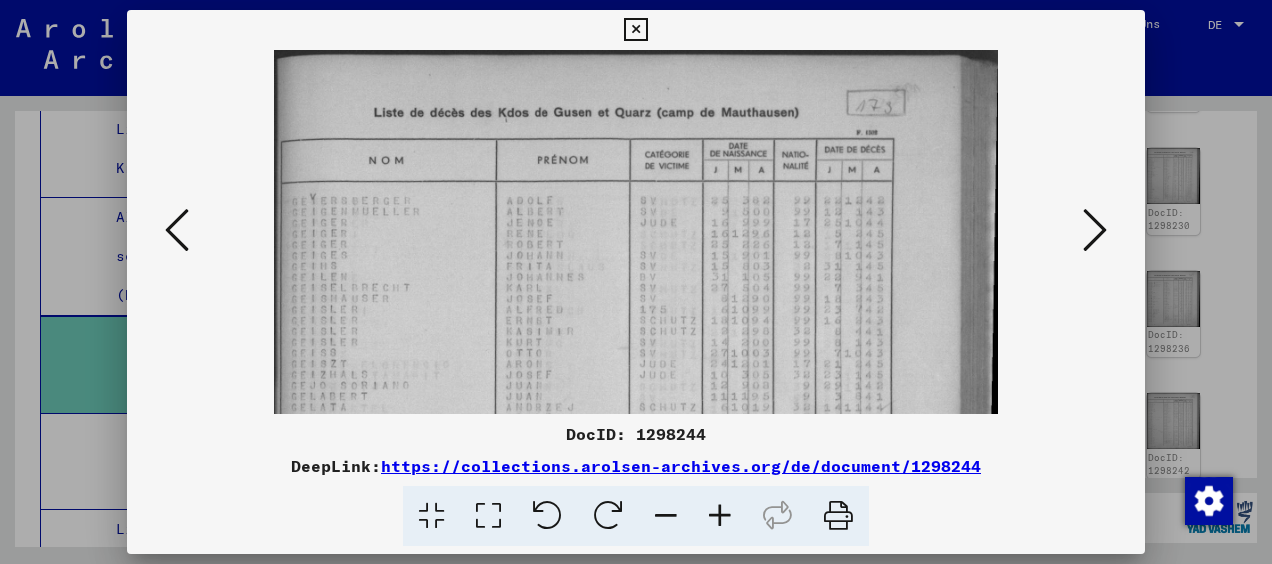 click at bounding box center [635, 432] 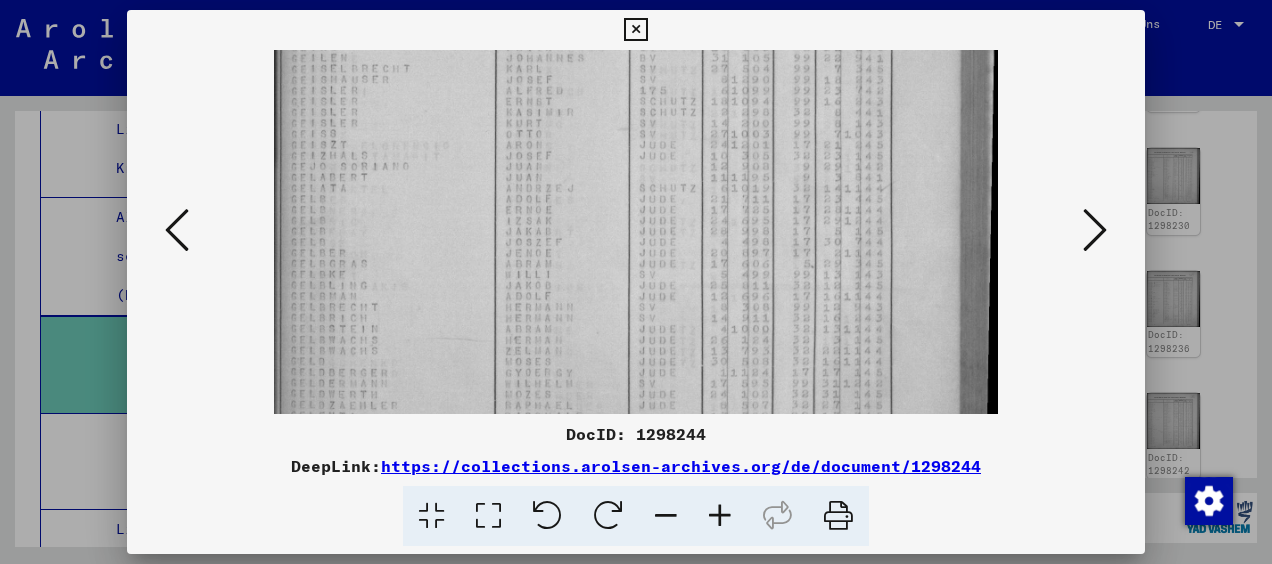 click at bounding box center (635, 213) 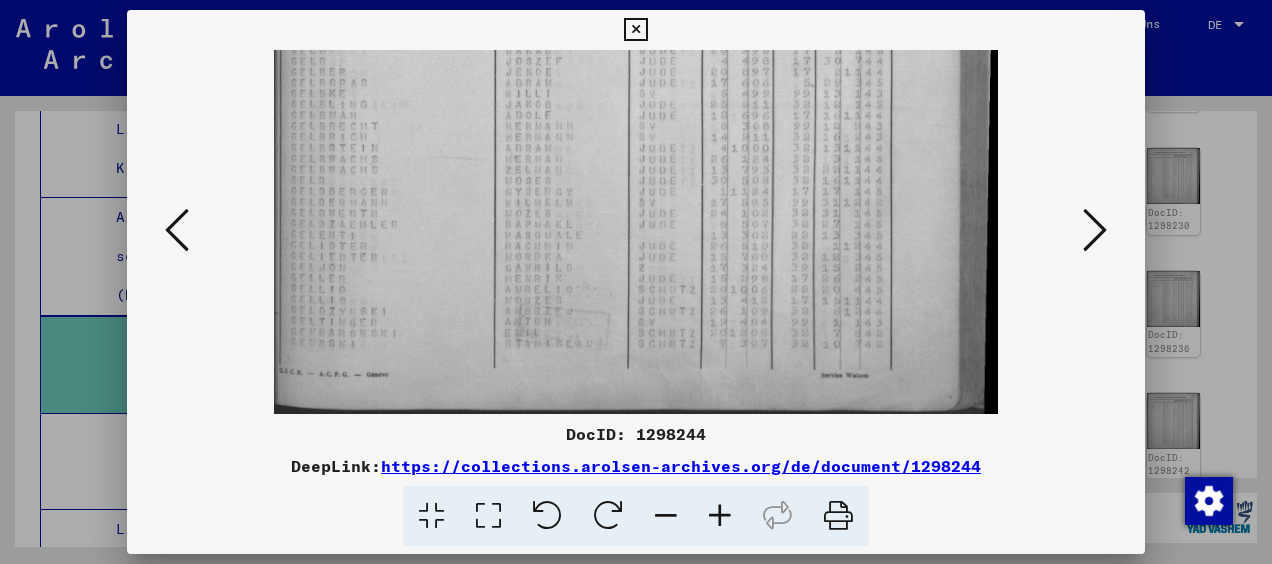 click at bounding box center [838, 516] 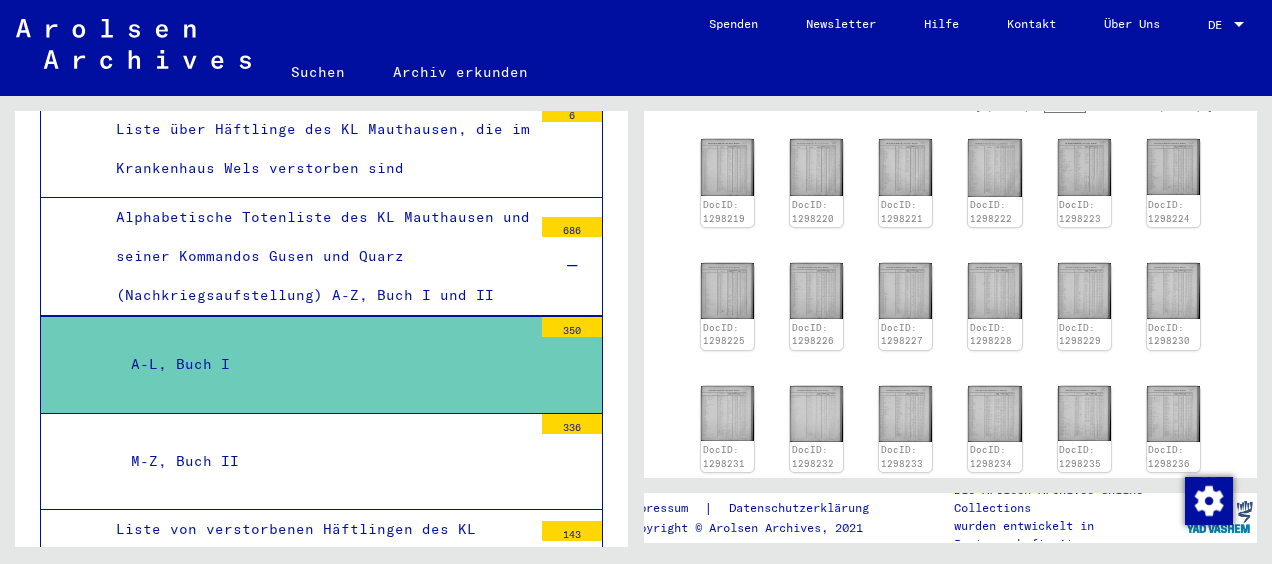 scroll, scrollTop: 0, scrollLeft: 0, axis: both 